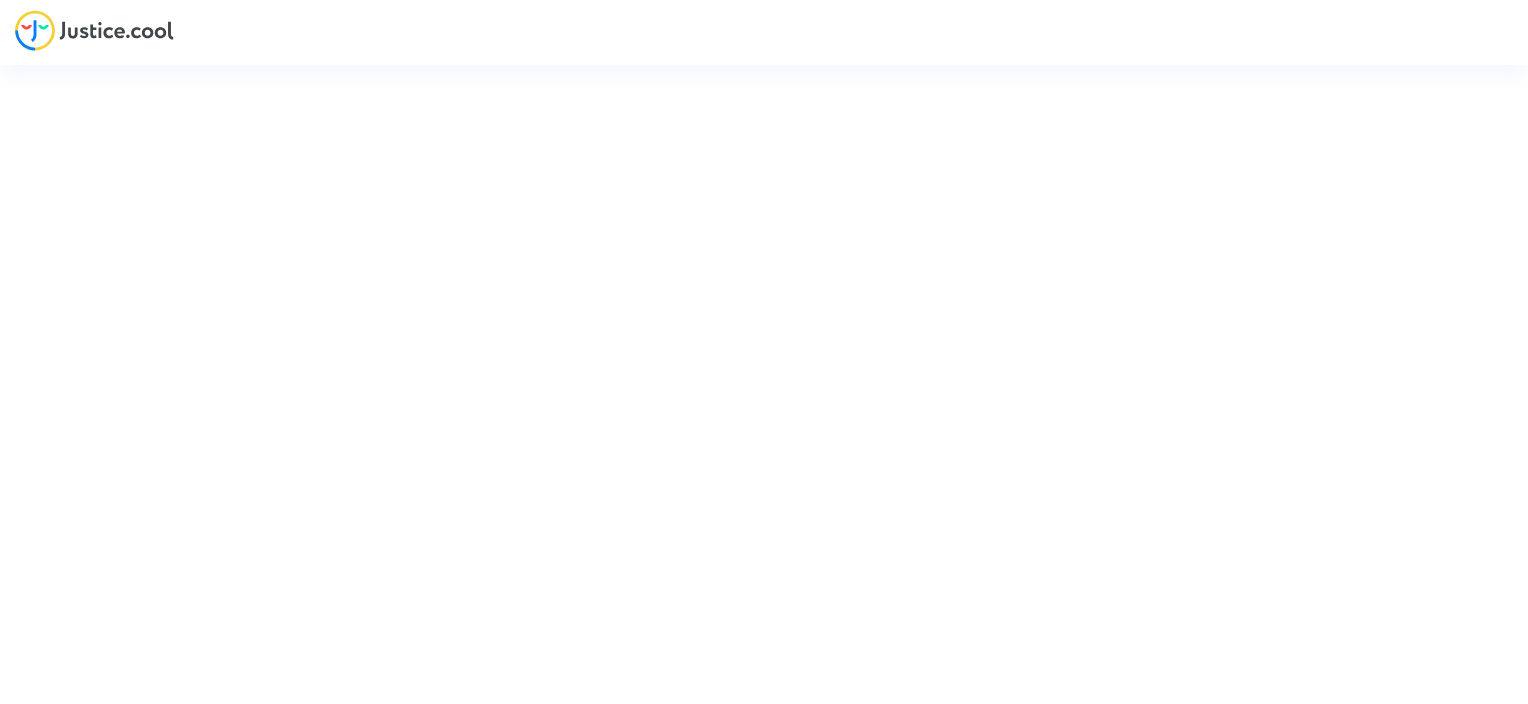 scroll, scrollTop: 0, scrollLeft: 0, axis: both 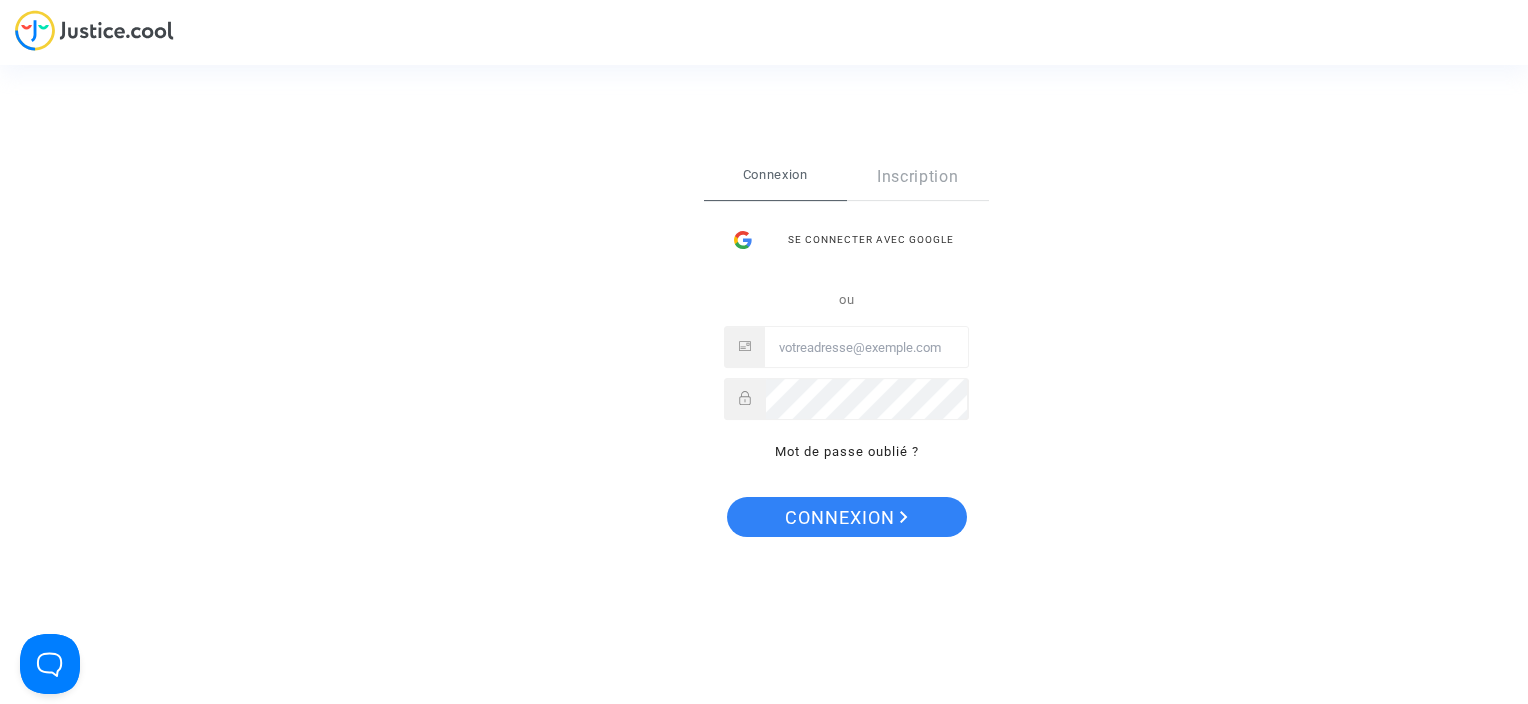 type on "[PERSON_NAME][EMAIL_ADDRESS][DOMAIN_NAME]" 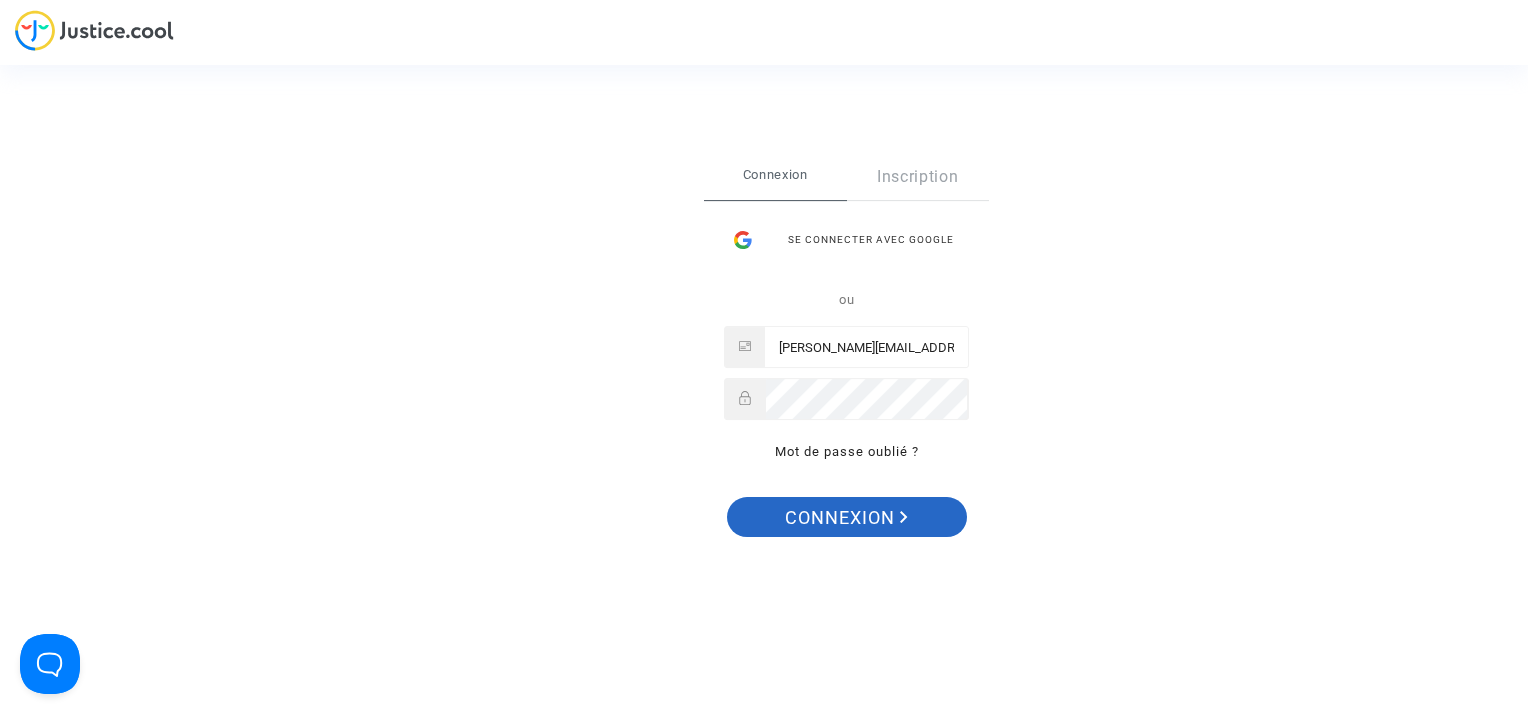 click on "Connexion" at bounding box center [846, 518] 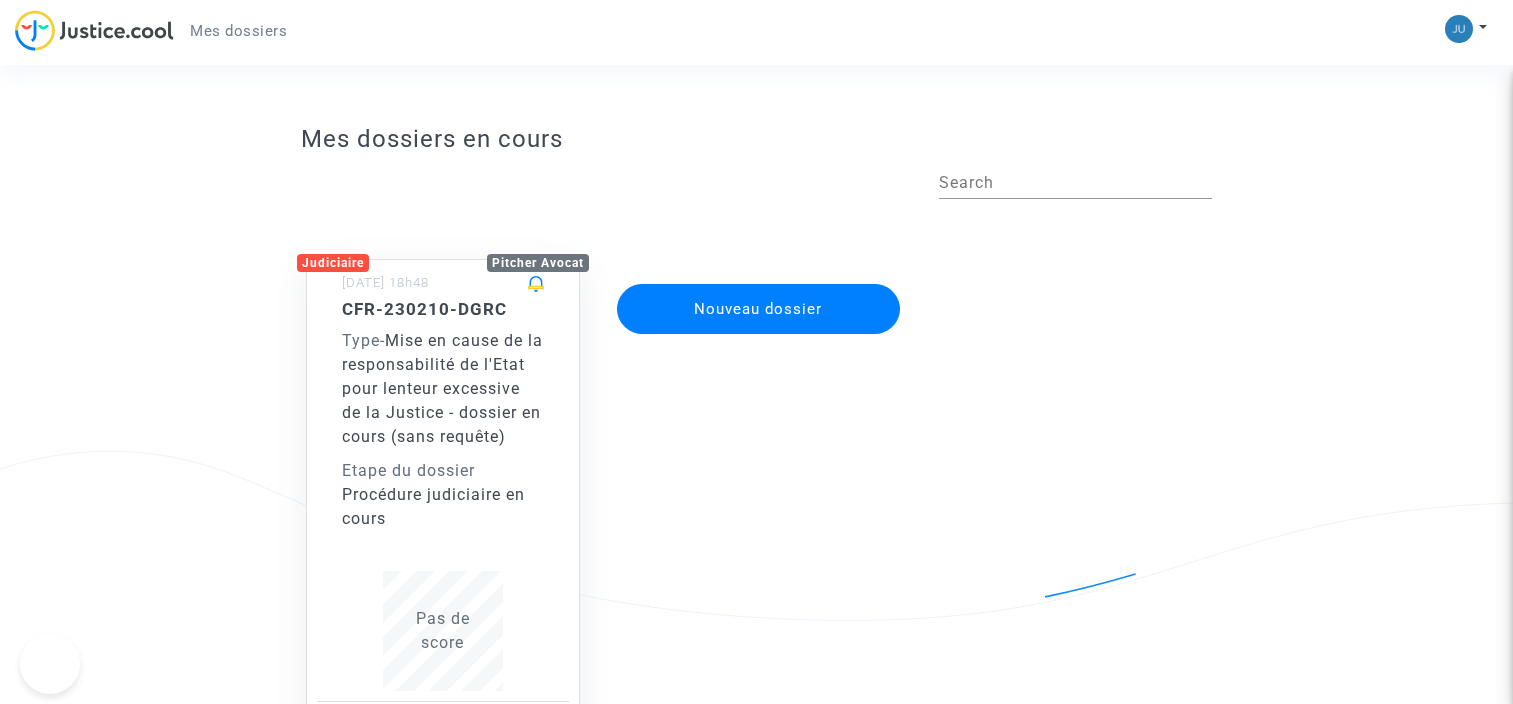 scroll, scrollTop: 0, scrollLeft: 0, axis: both 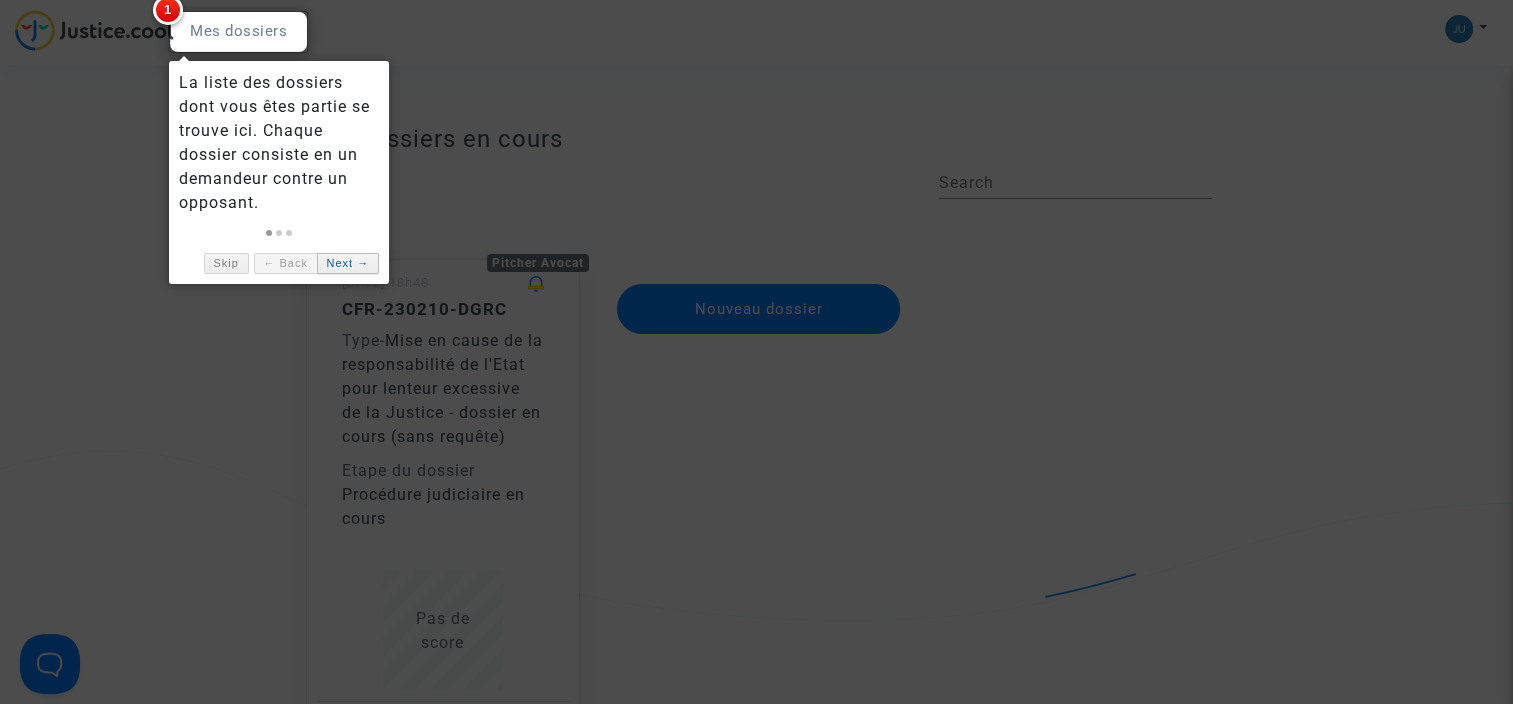 click on "Next →" at bounding box center [348, 263] 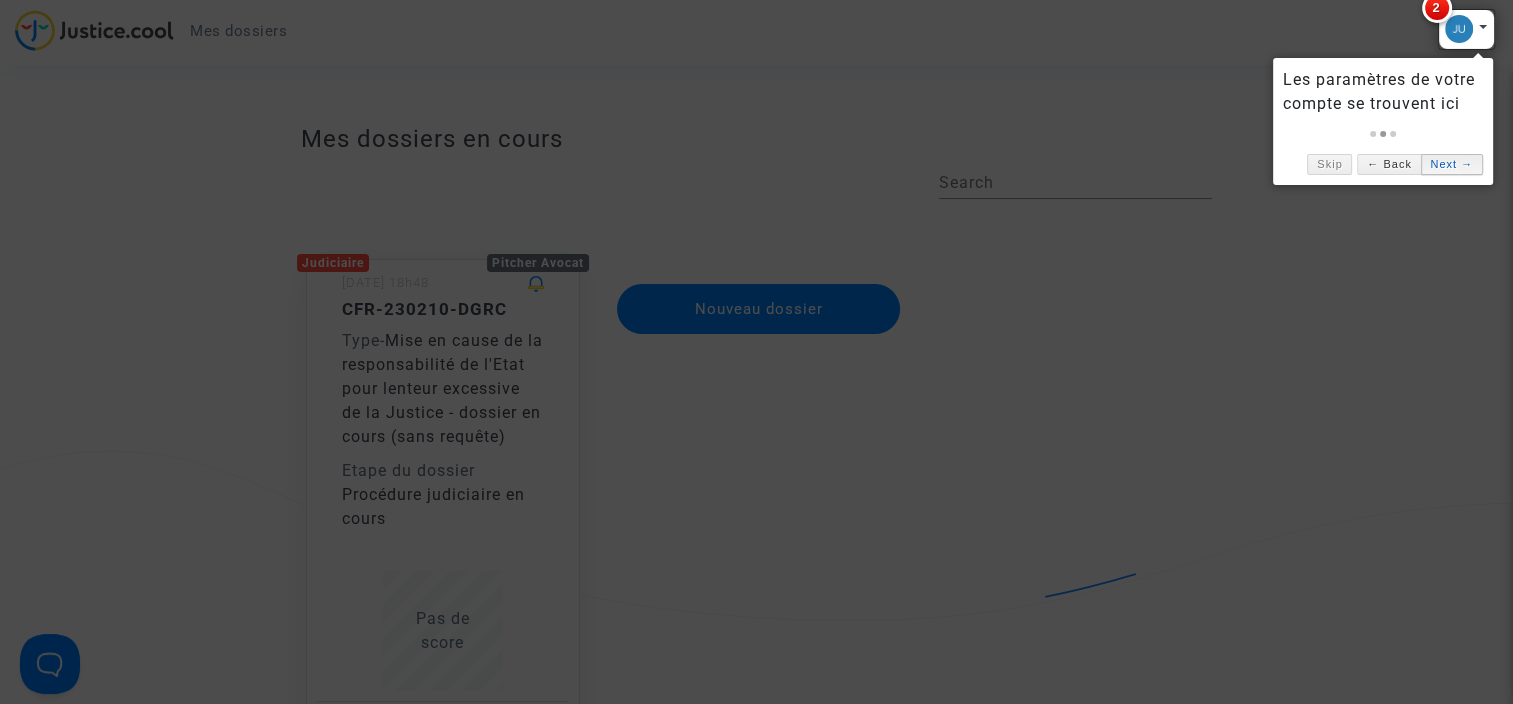 click on "Next →" at bounding box center (1452, 164) 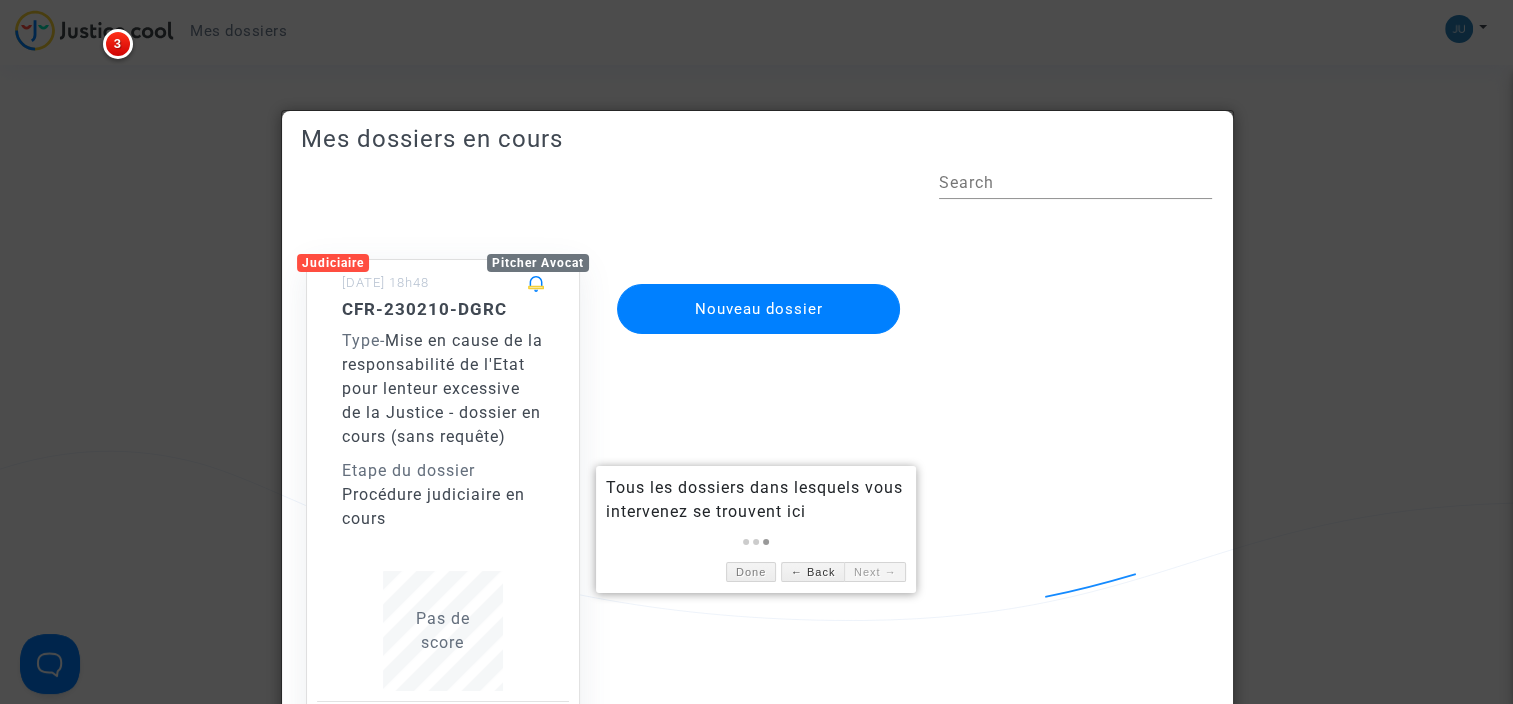 click on "Next →" at bounding box center [875, 572] 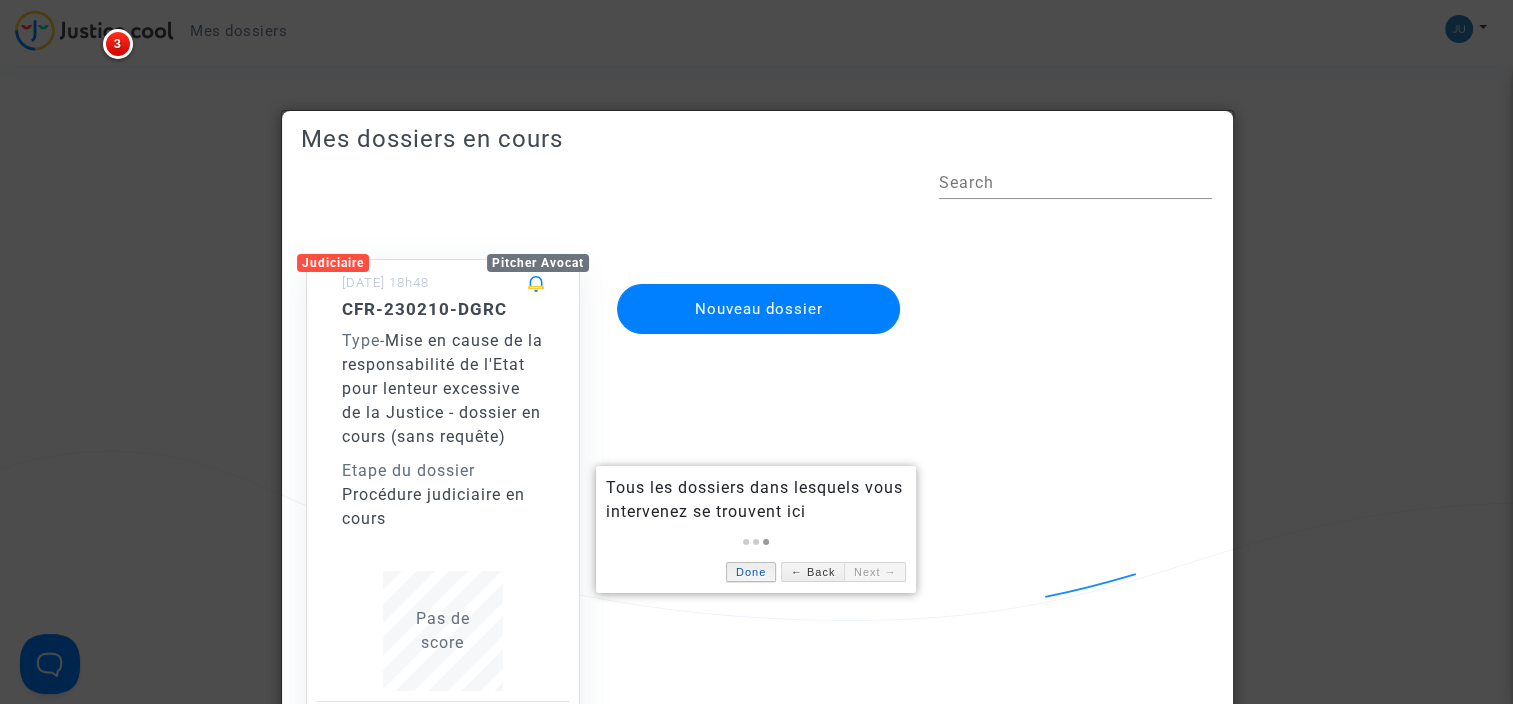 click on "Done" at bounding box center (751, 572) 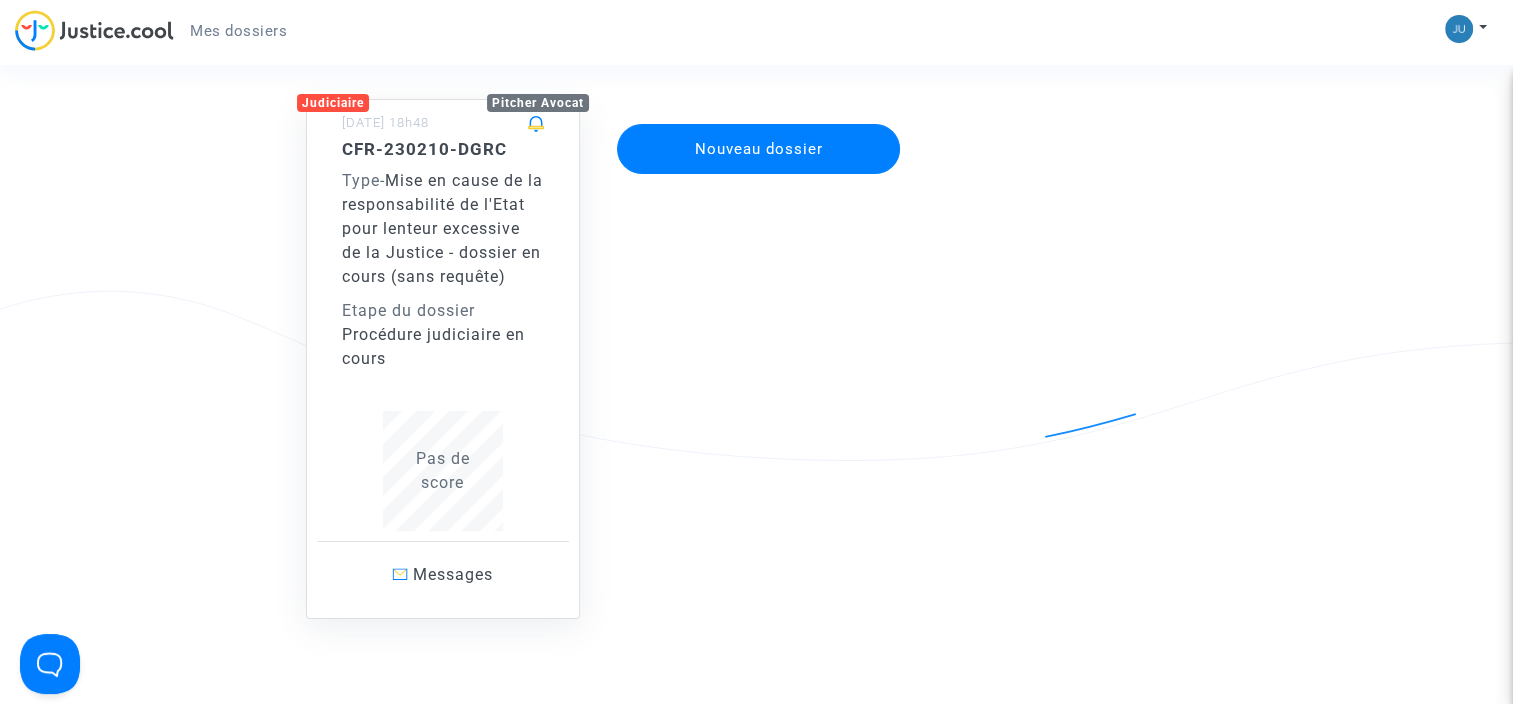 scroll, scrollTop: 164, scrollLeft: 0, axis: vertical 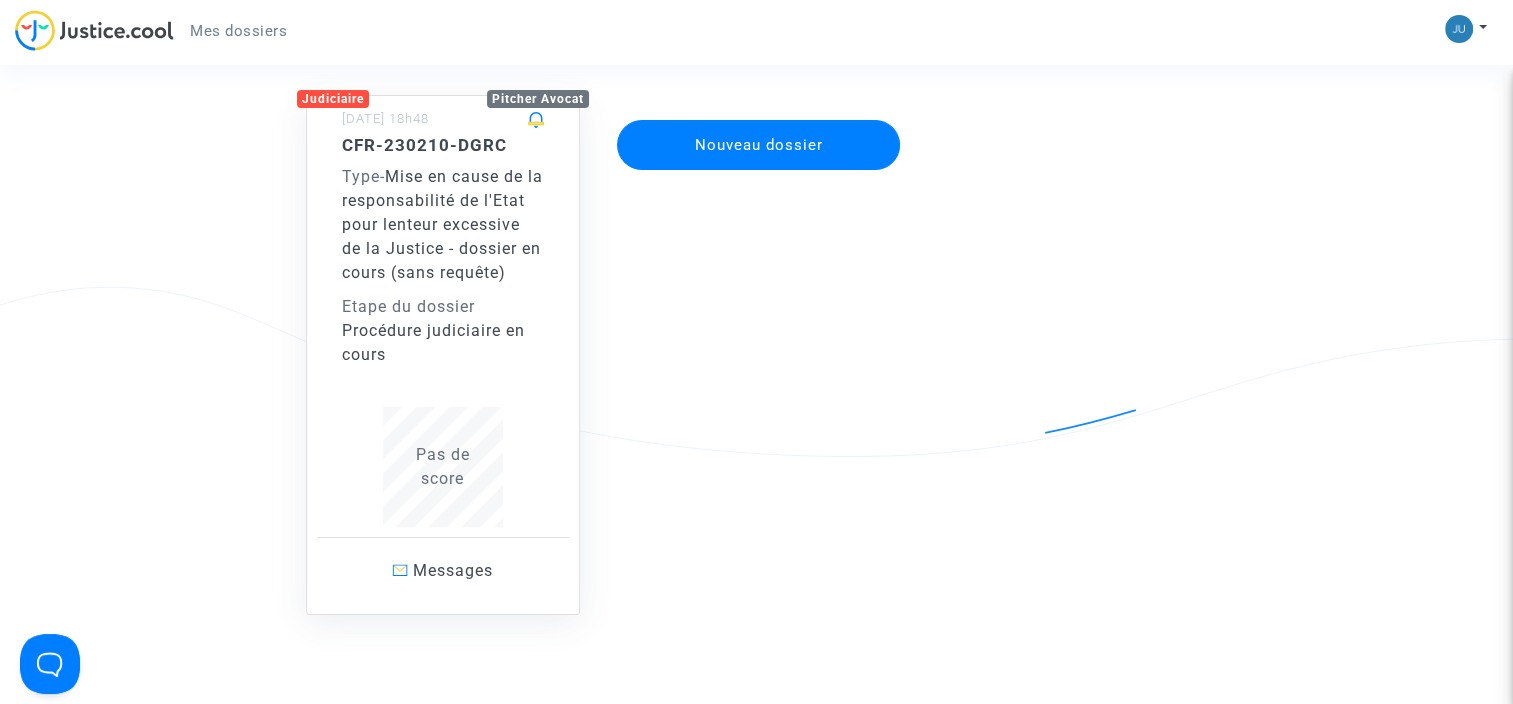 click on "Type  -   Mise en cause de la responsabilité de l'Etat pour lenteur excessive de la Justice - dossier en cours (sans requête)" 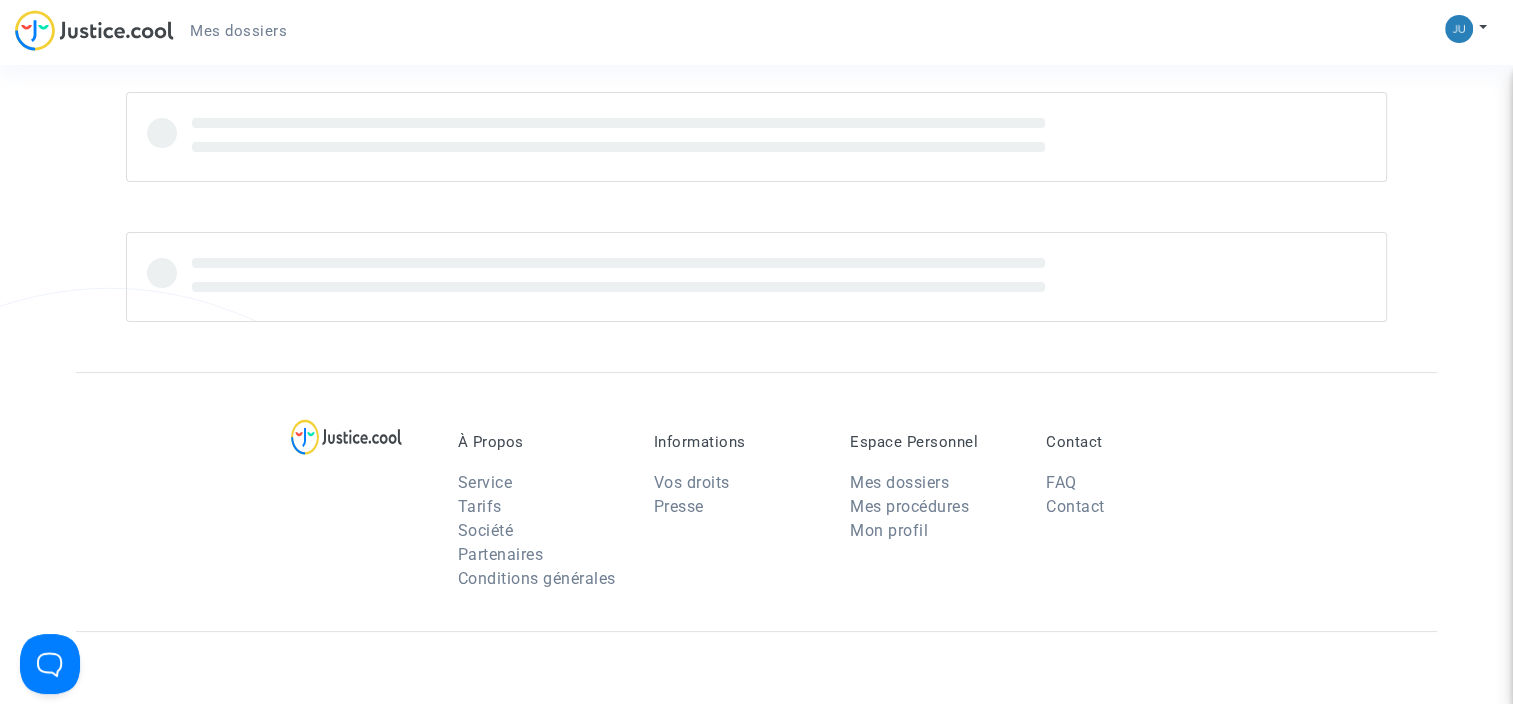 scroll, scrollTop: 164, scrollLeft: 0, axis: vertical 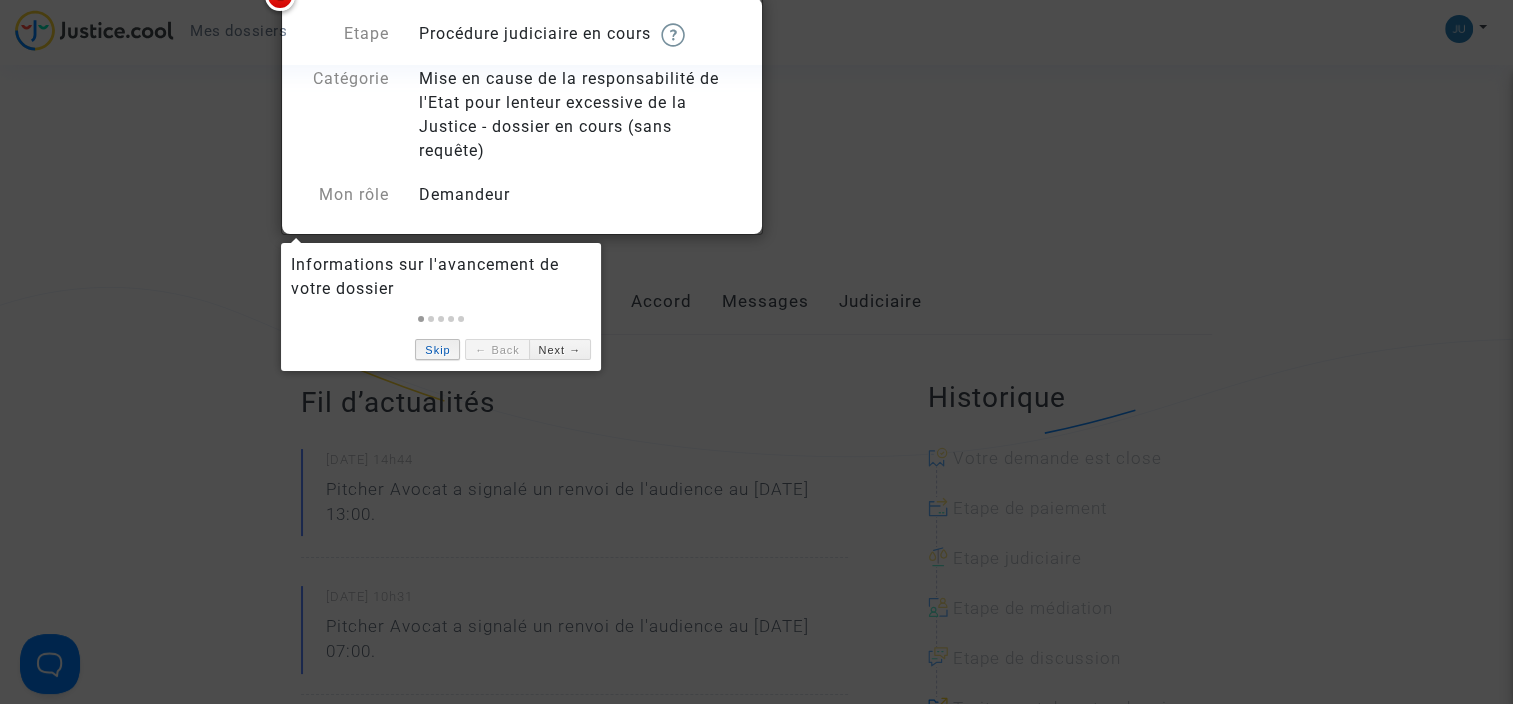 click on "Skip" at bounding box center (437, 349) 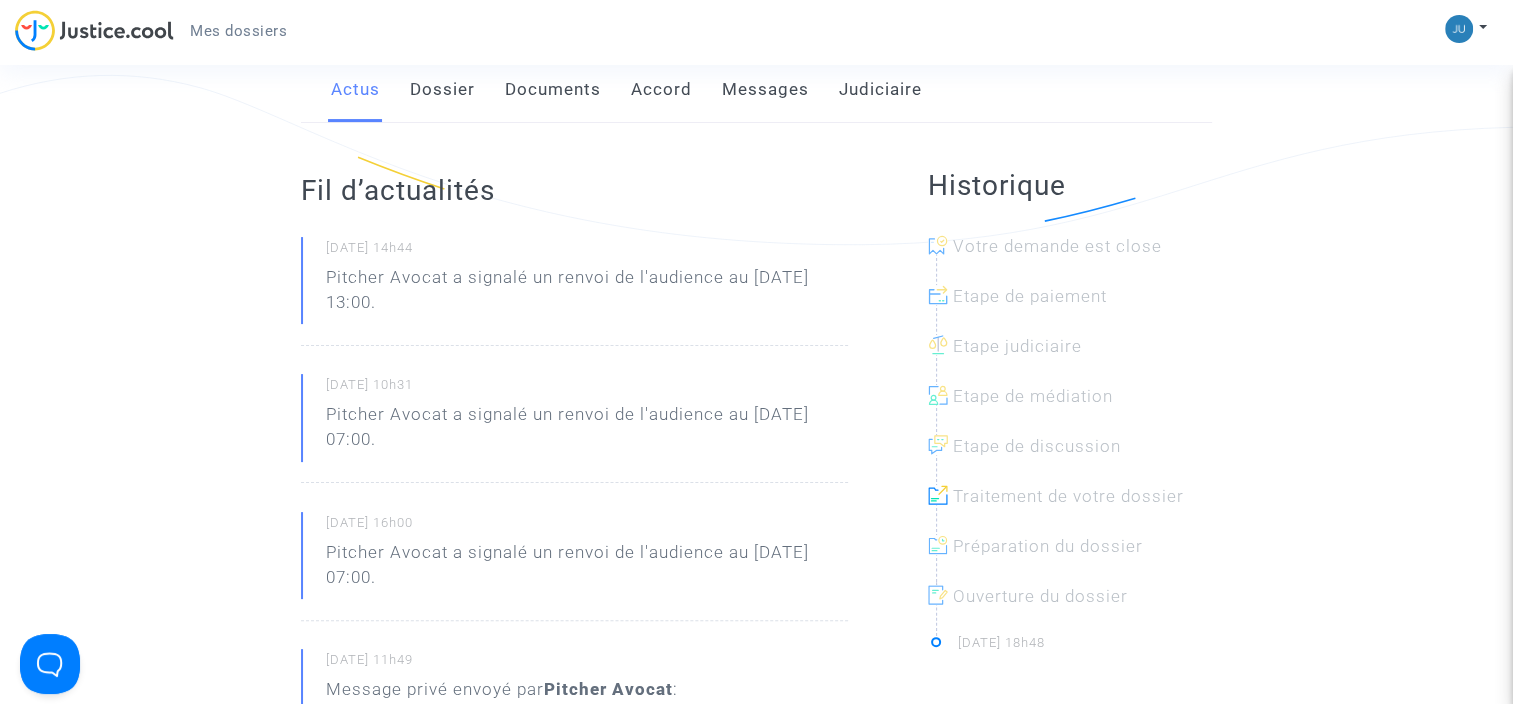 scroll, scrollTop: 376, scrollLeft: 0, axis: vertical 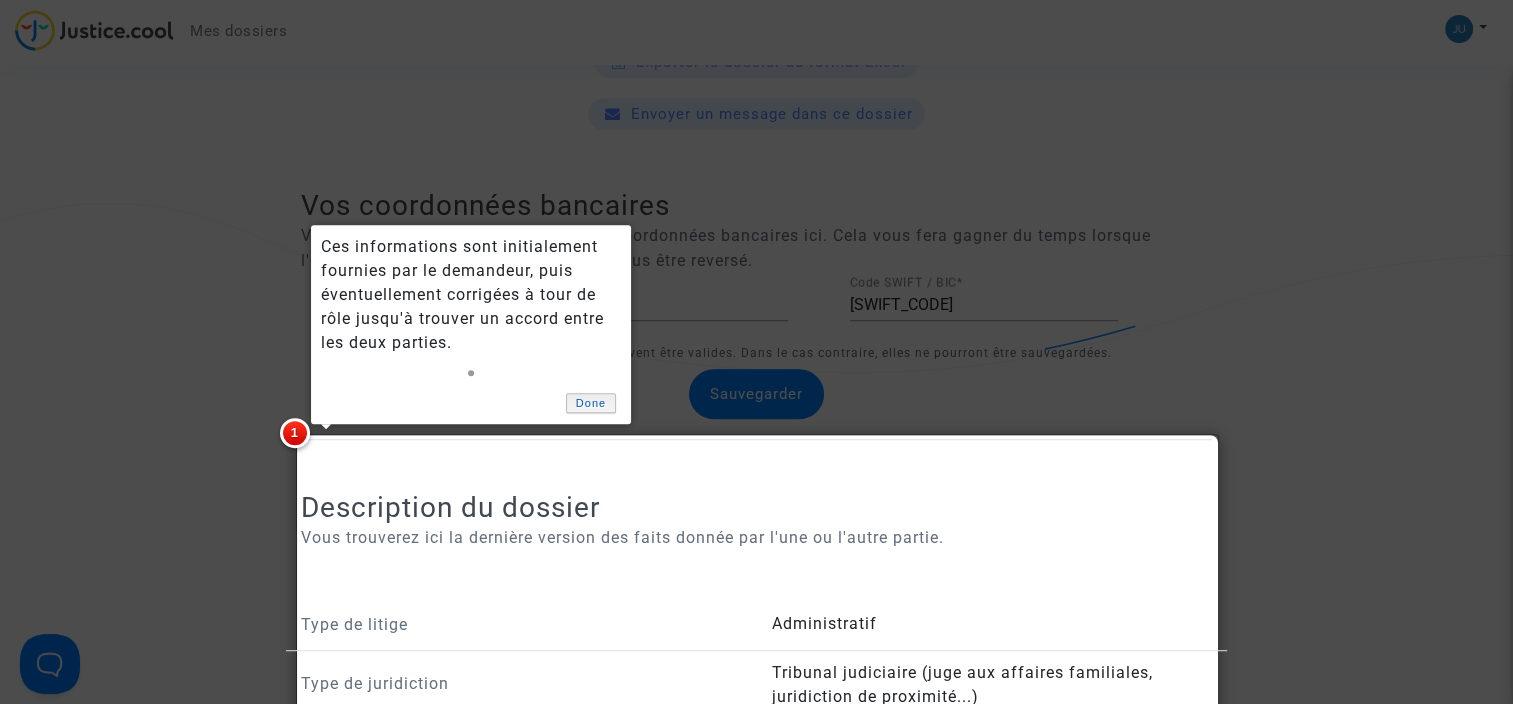 click on "Done" at bounding box center (591, 403) 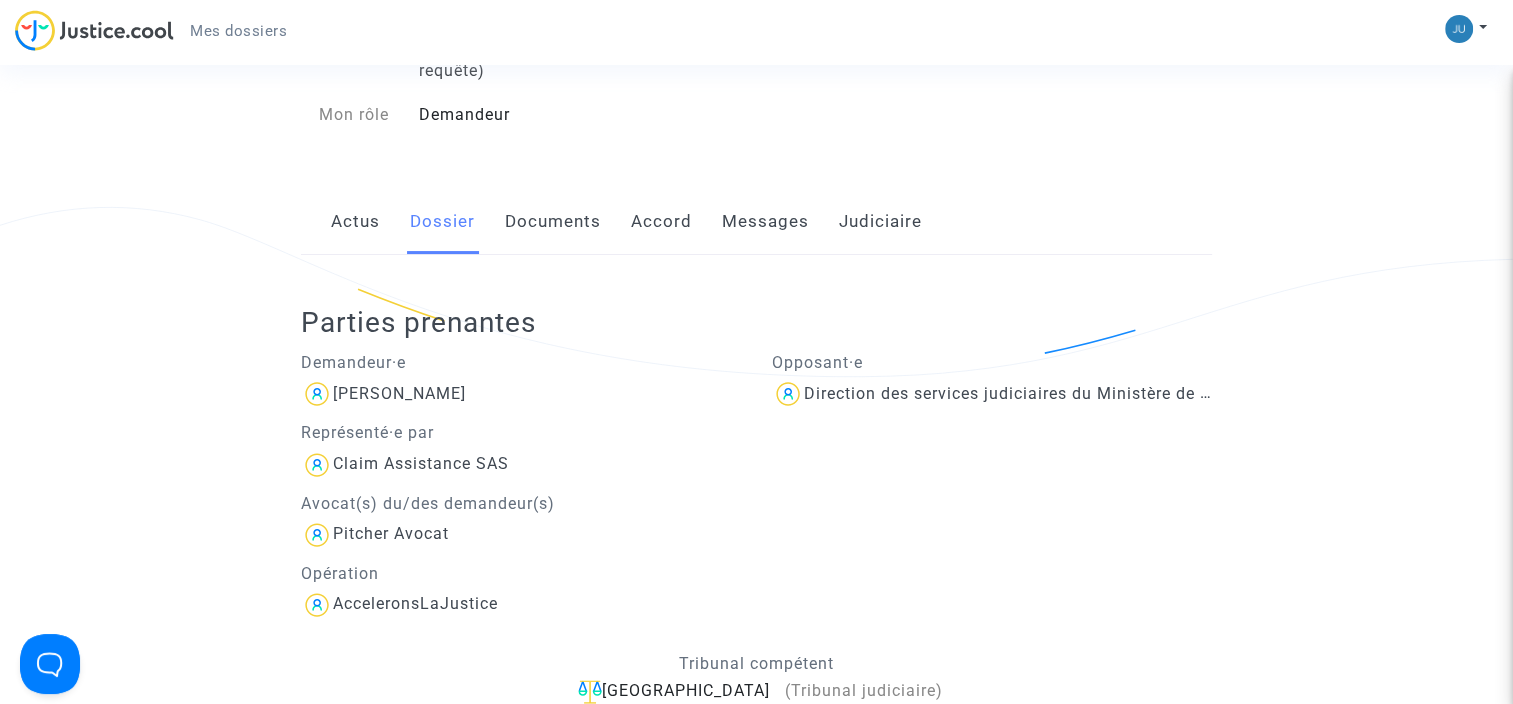 scroll, scrollTop: 243, scrollLeft: 0, axis: vertical 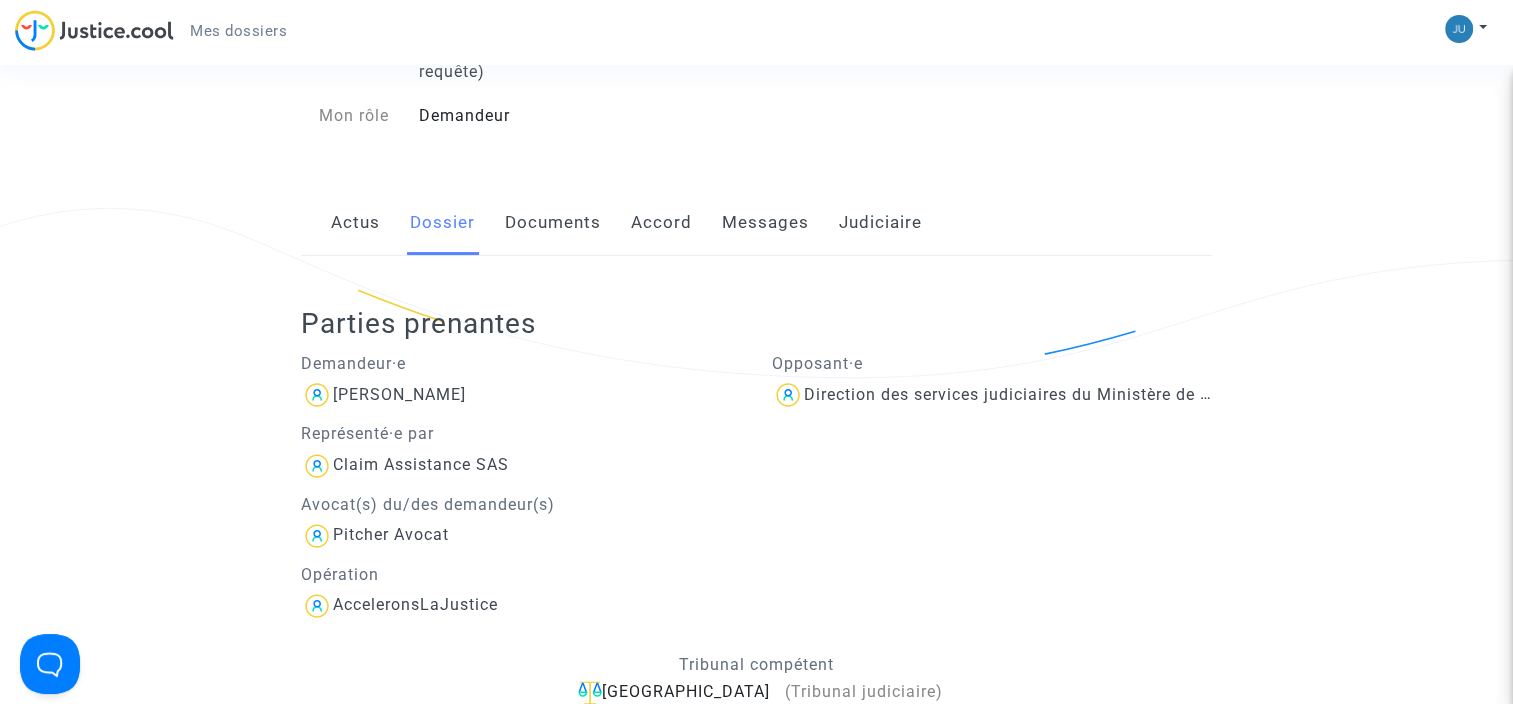 click on "Documents" 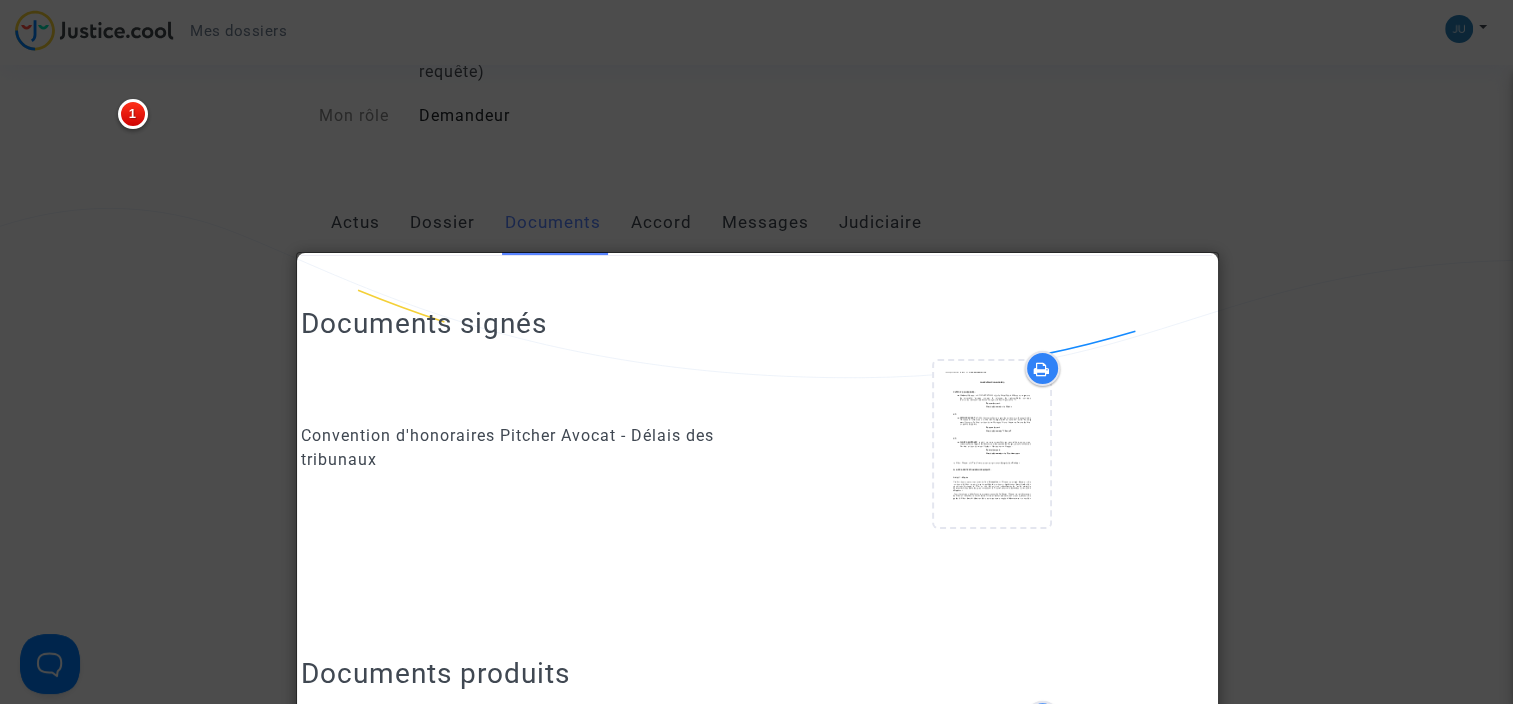 scroll, scrollTop: 1272, scrollLeft: 0, axis: vertical 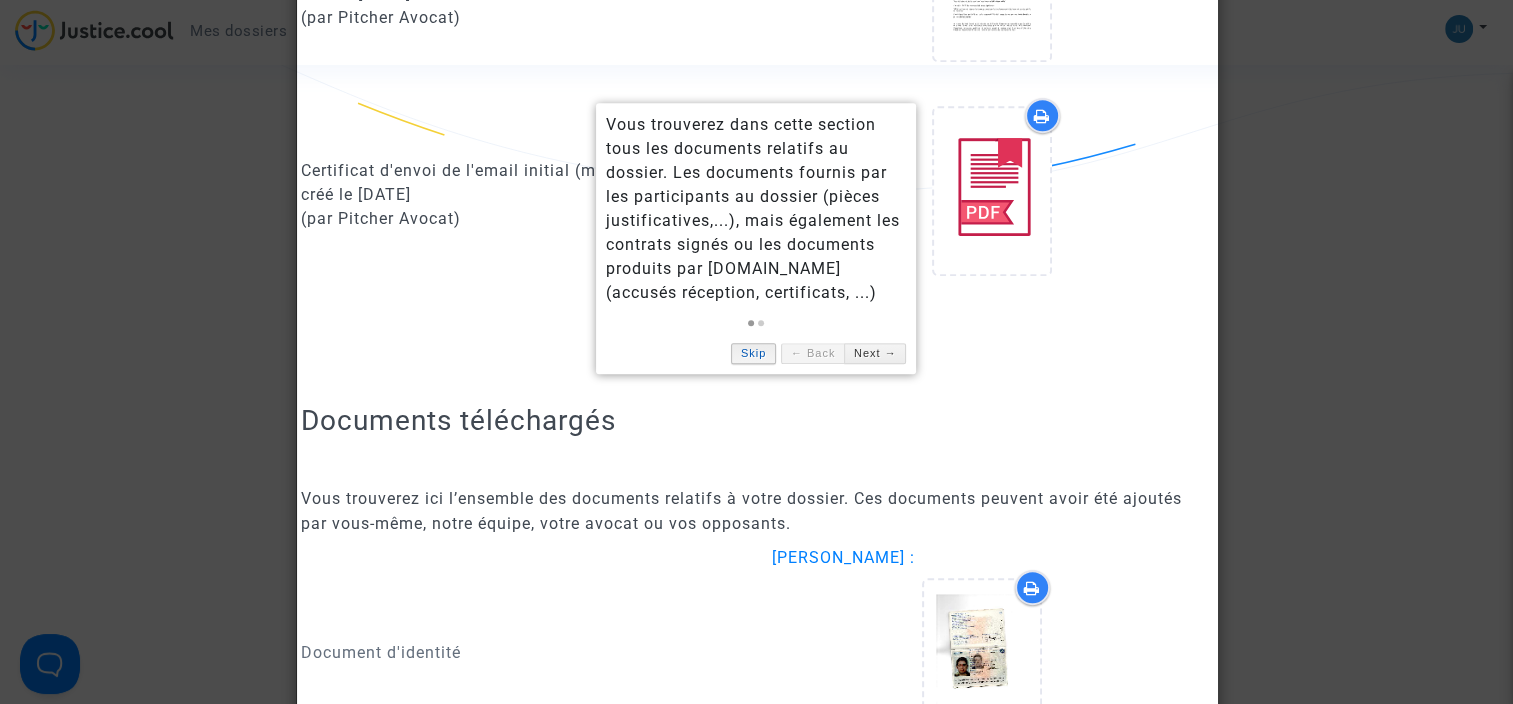 click on "Skip" at bounding box center (753, 353) 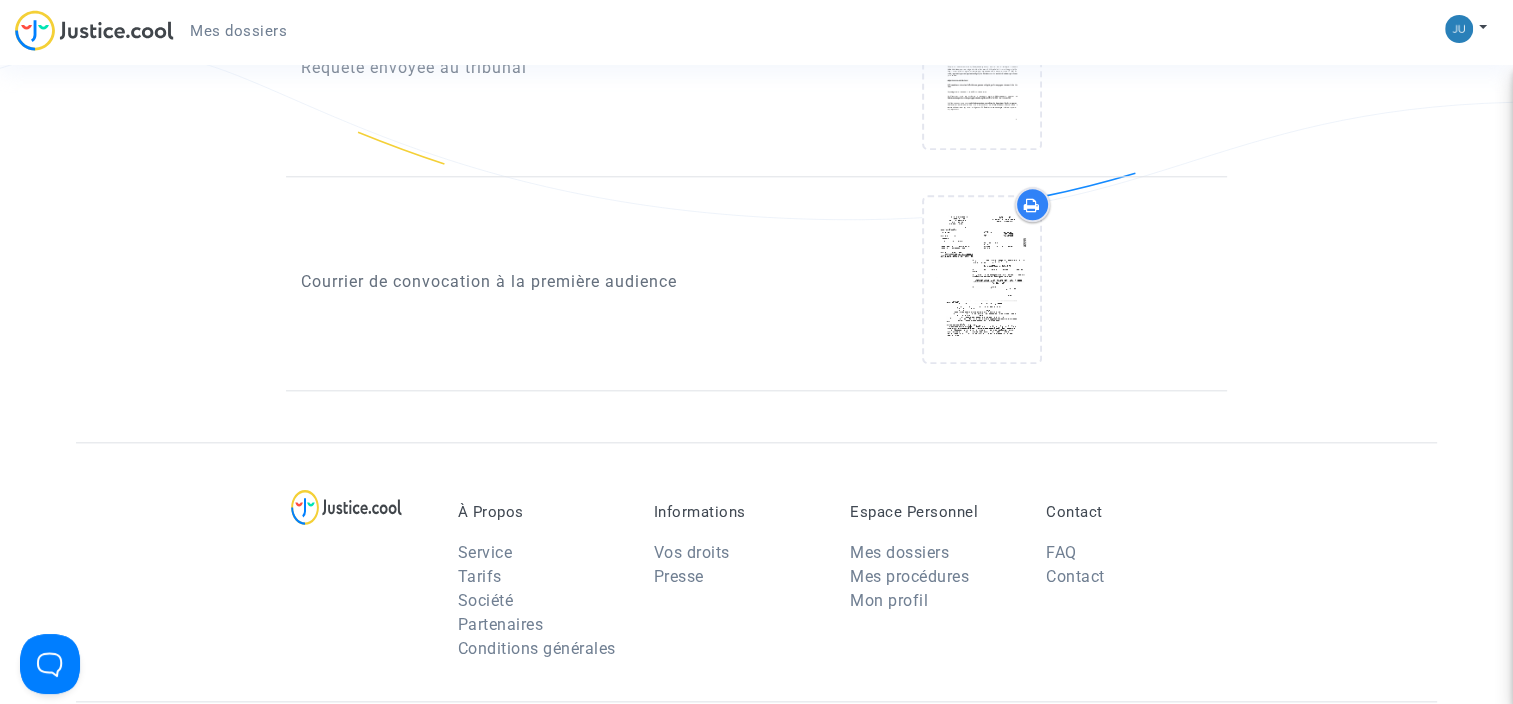 scroll, scrollTop: 2090, scrollLeft: 0, axis: vertical 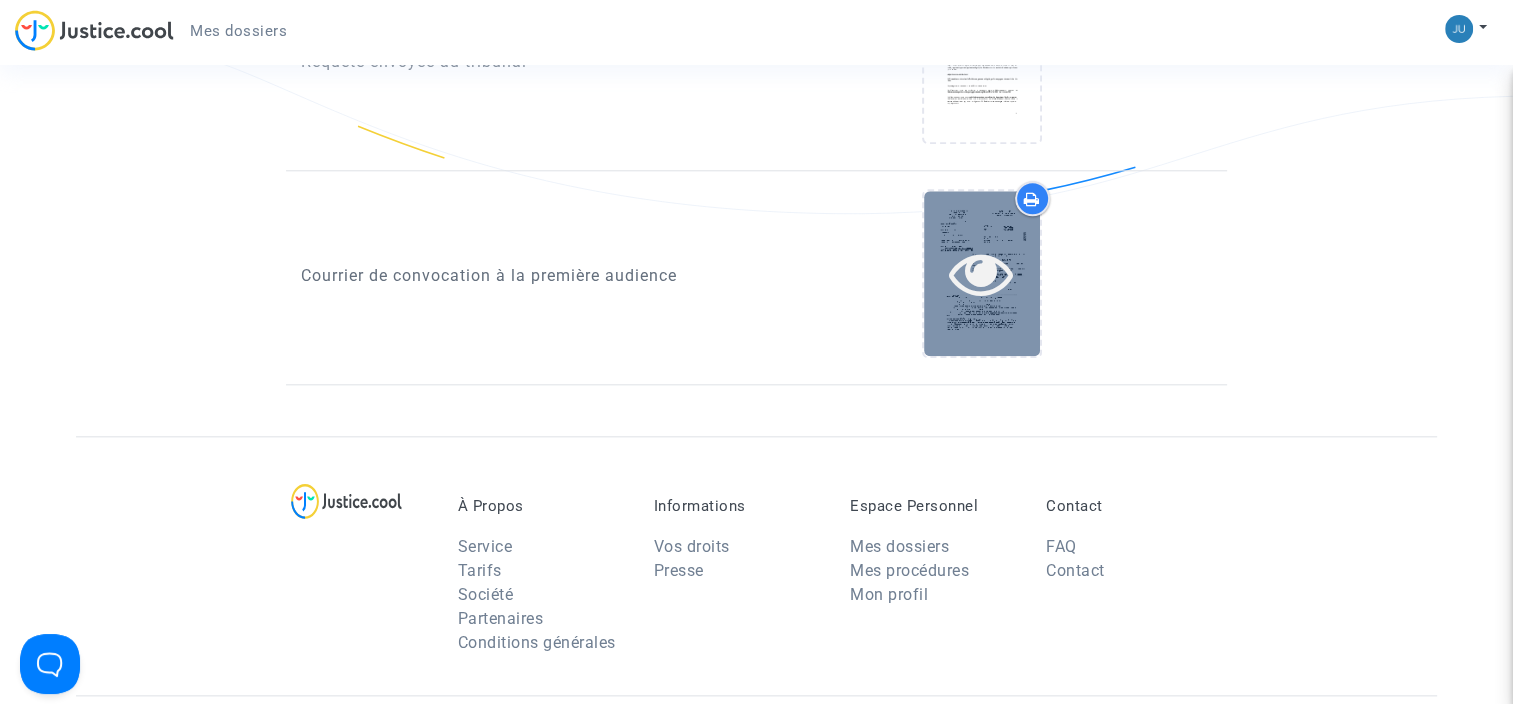 click at bounding box center (981, 273) 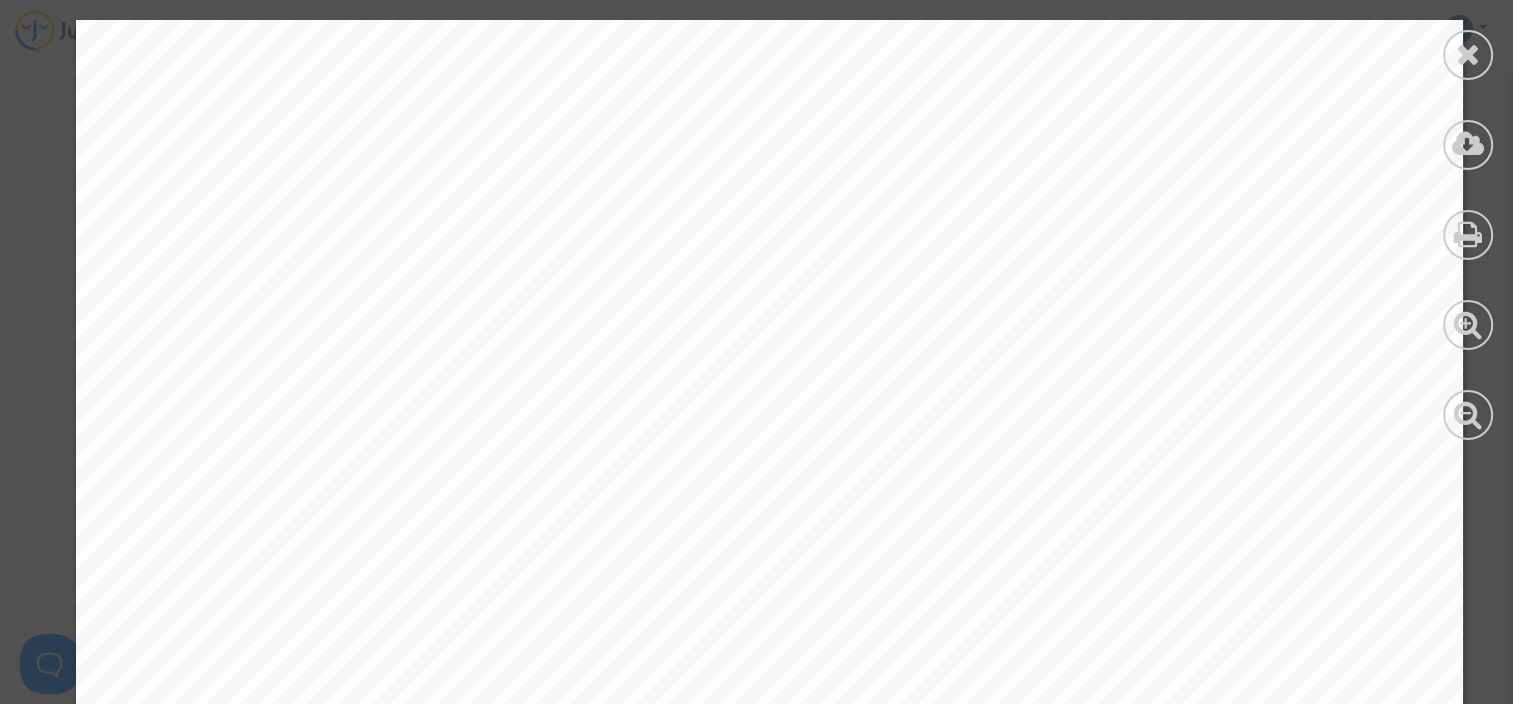 scroll, scrollTop: 1136, scrollLeft: 0, axis: vertical 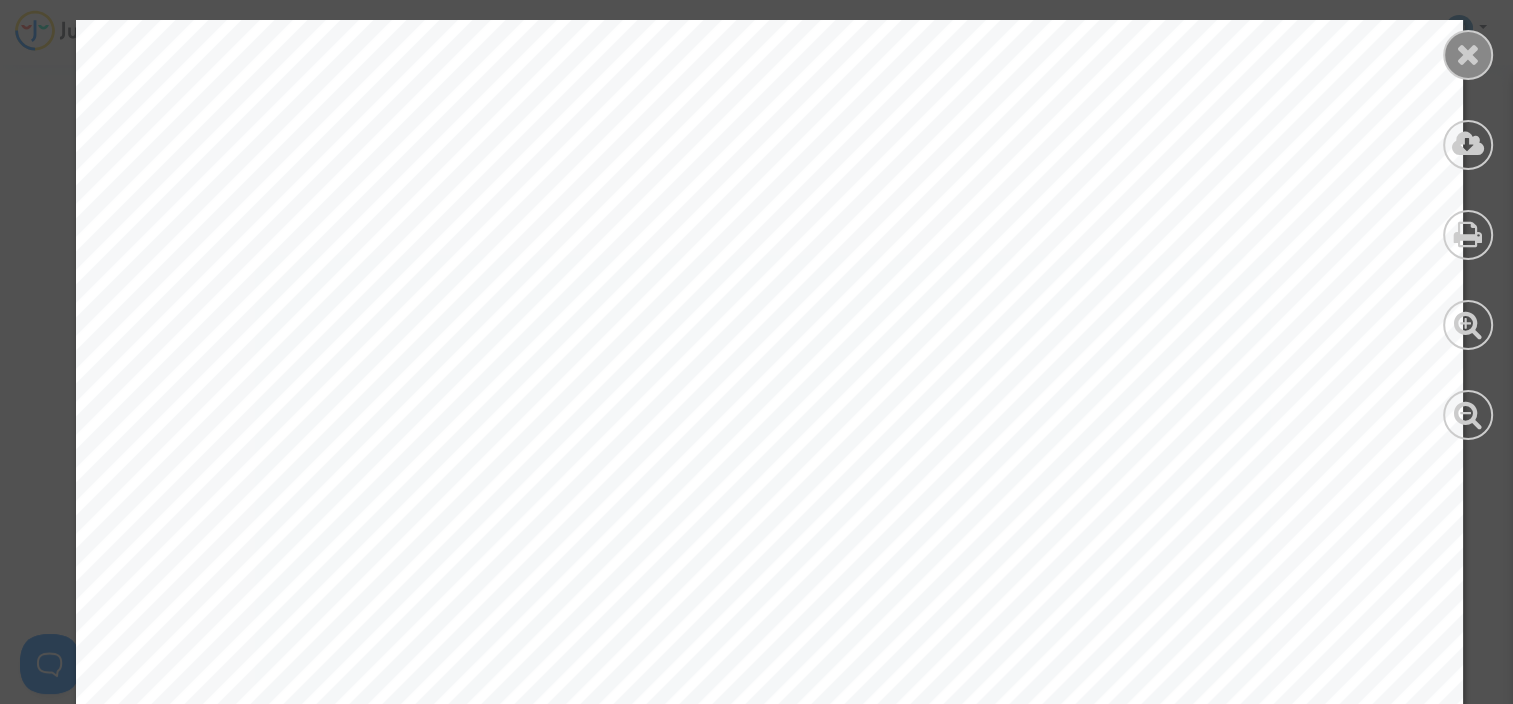 click at bounding box center [1468, 54] 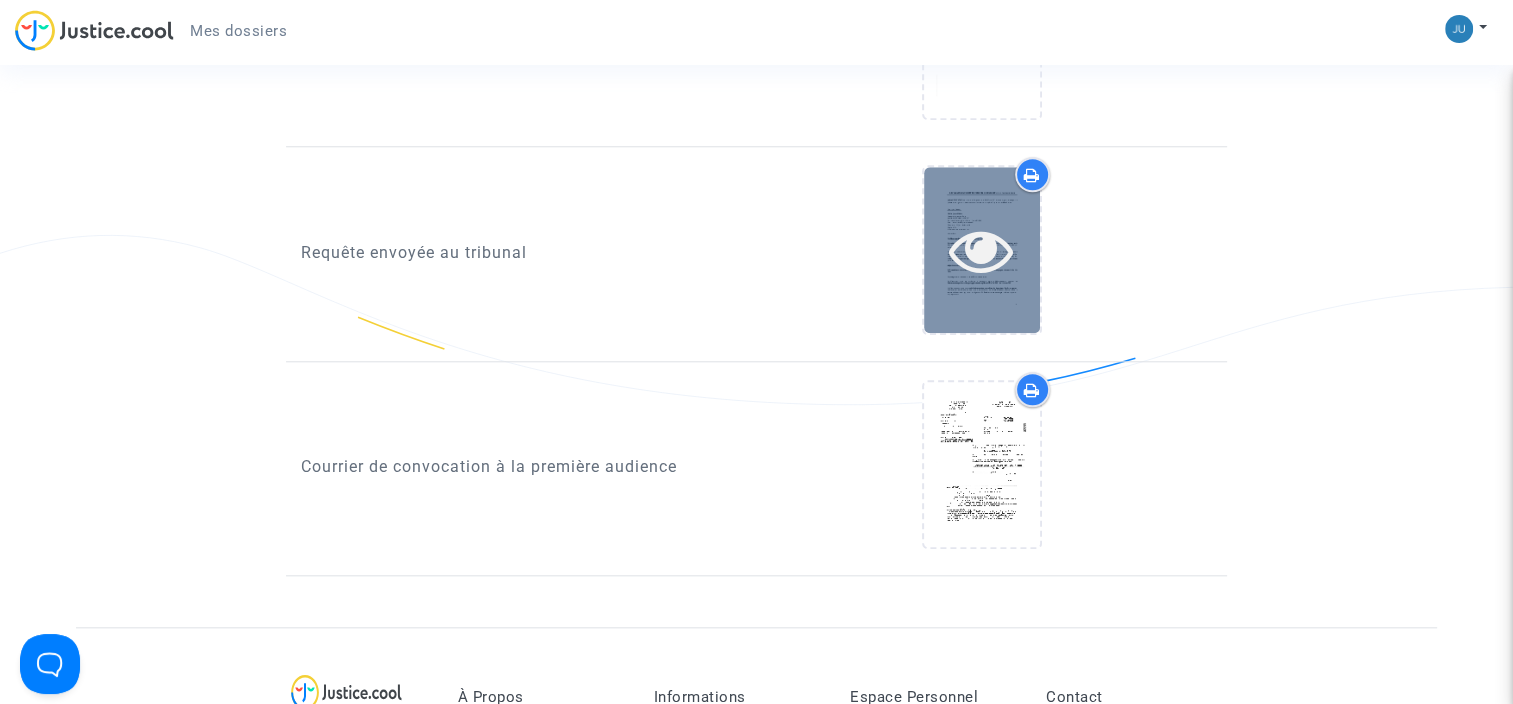 scroll, scrollTop: 1935, scrollLeft: 0, axis: vertical 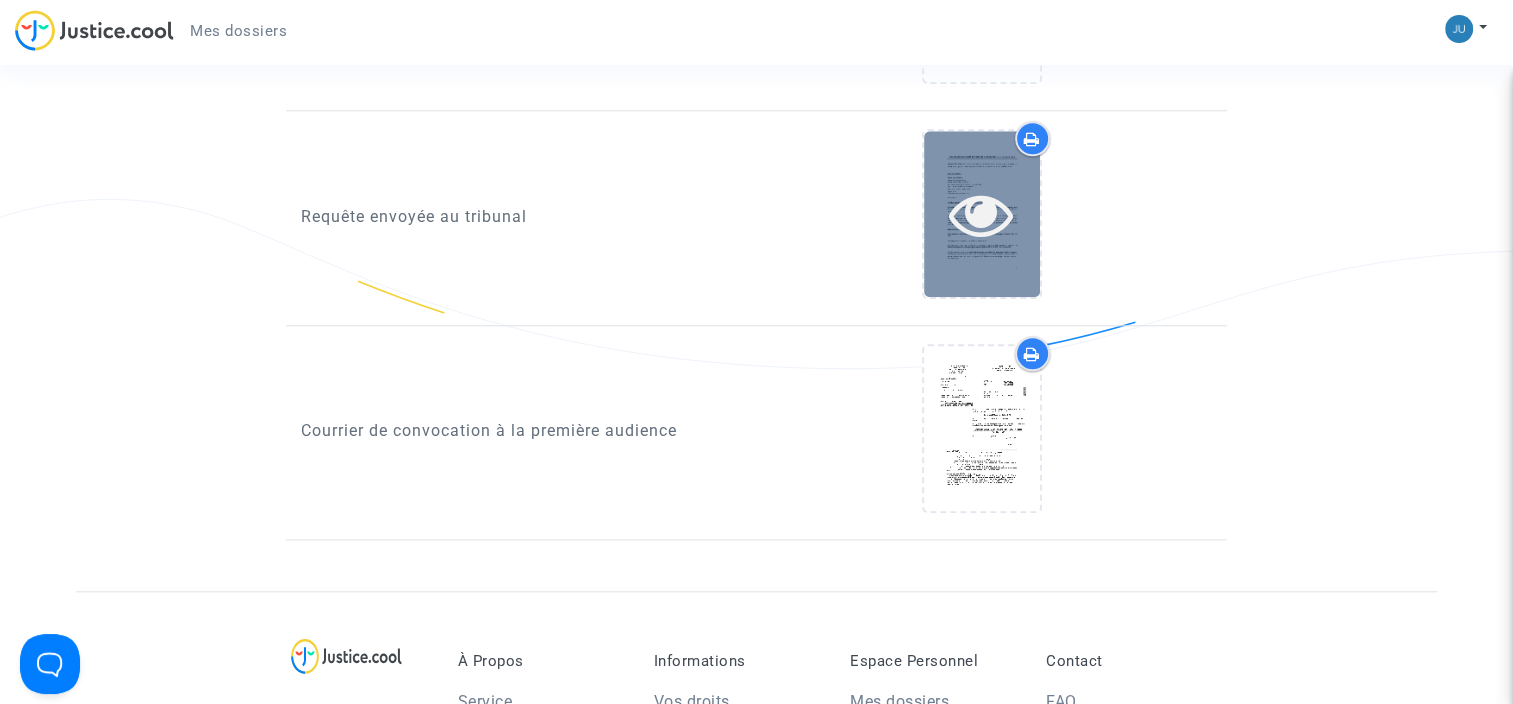 click at bounding box center [981, 214] 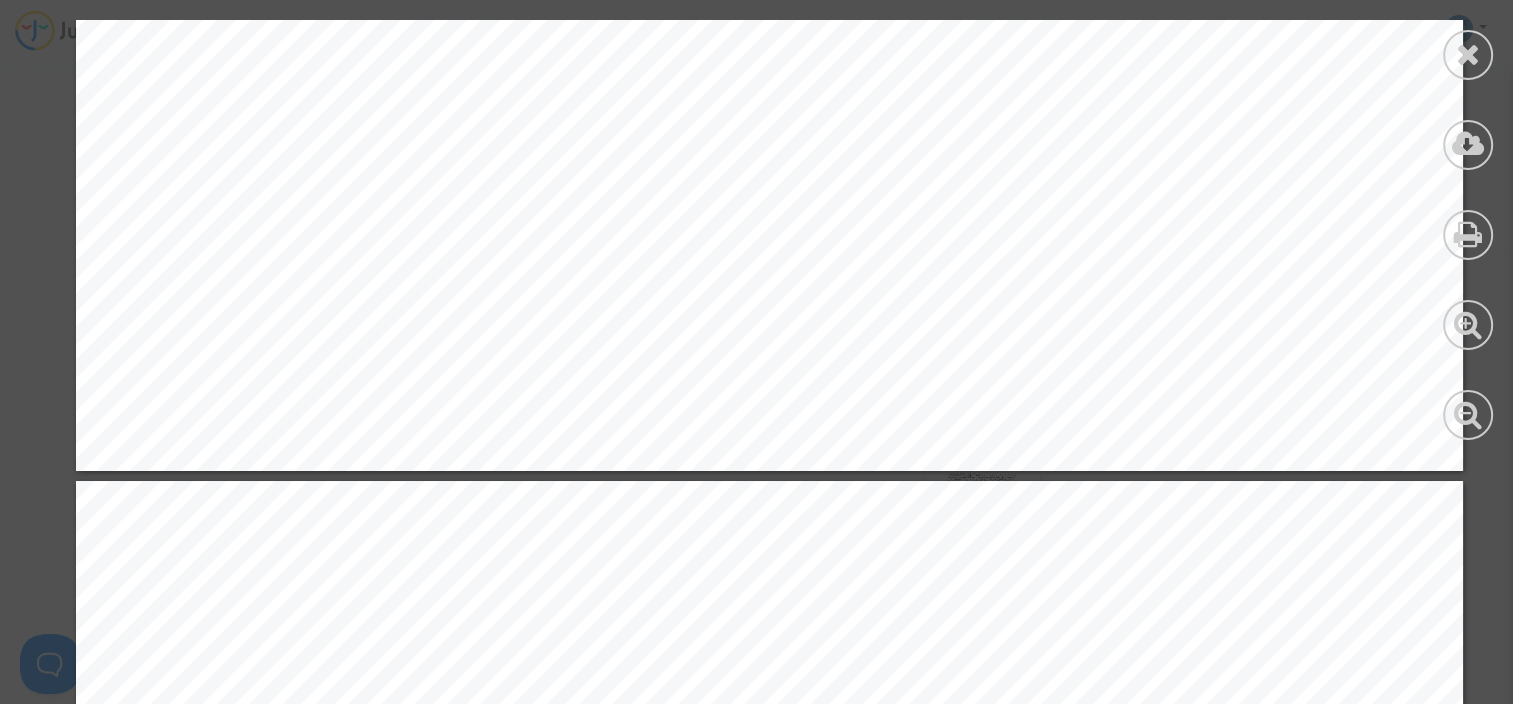 scroll, scrollTop: 4955, scrollLeft: 0, axis: vertical 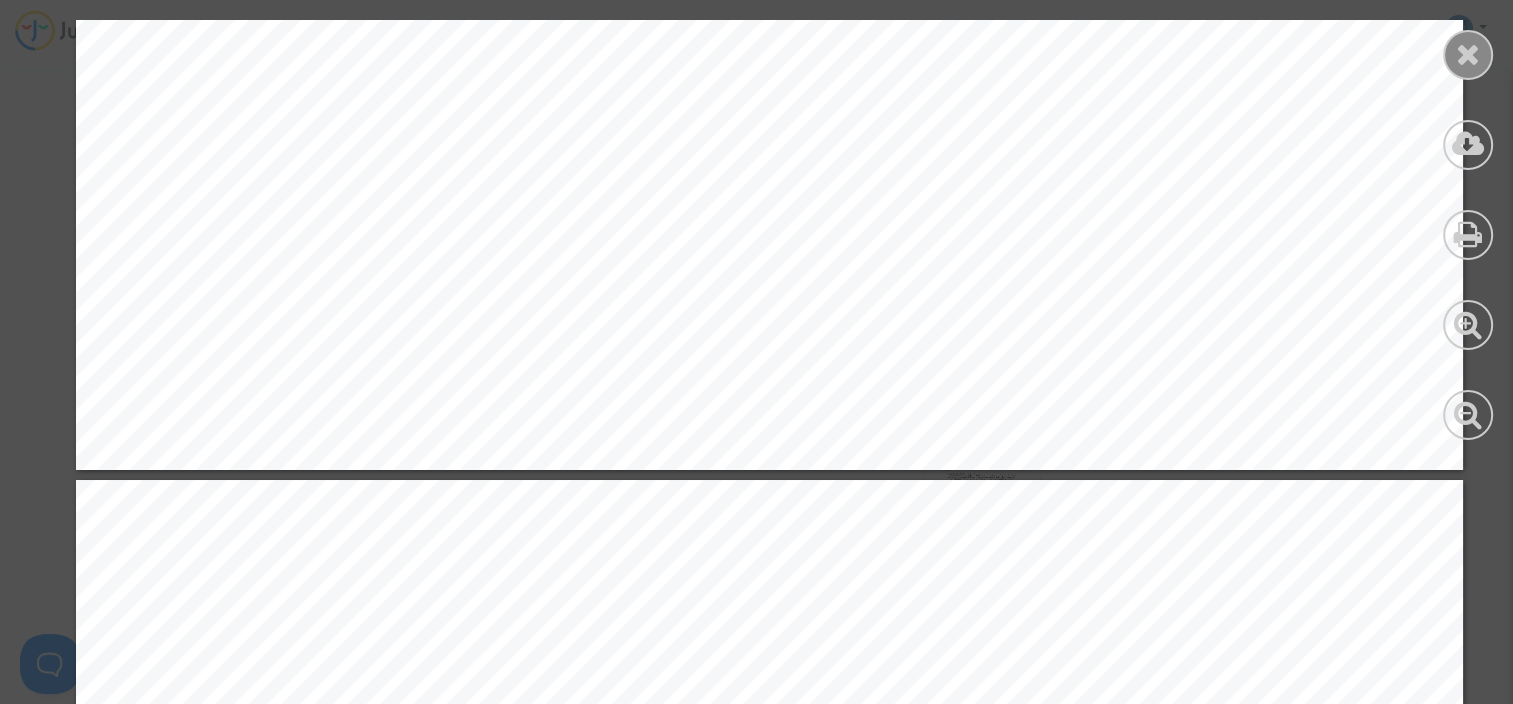 click at bounding box center [1468, 54] 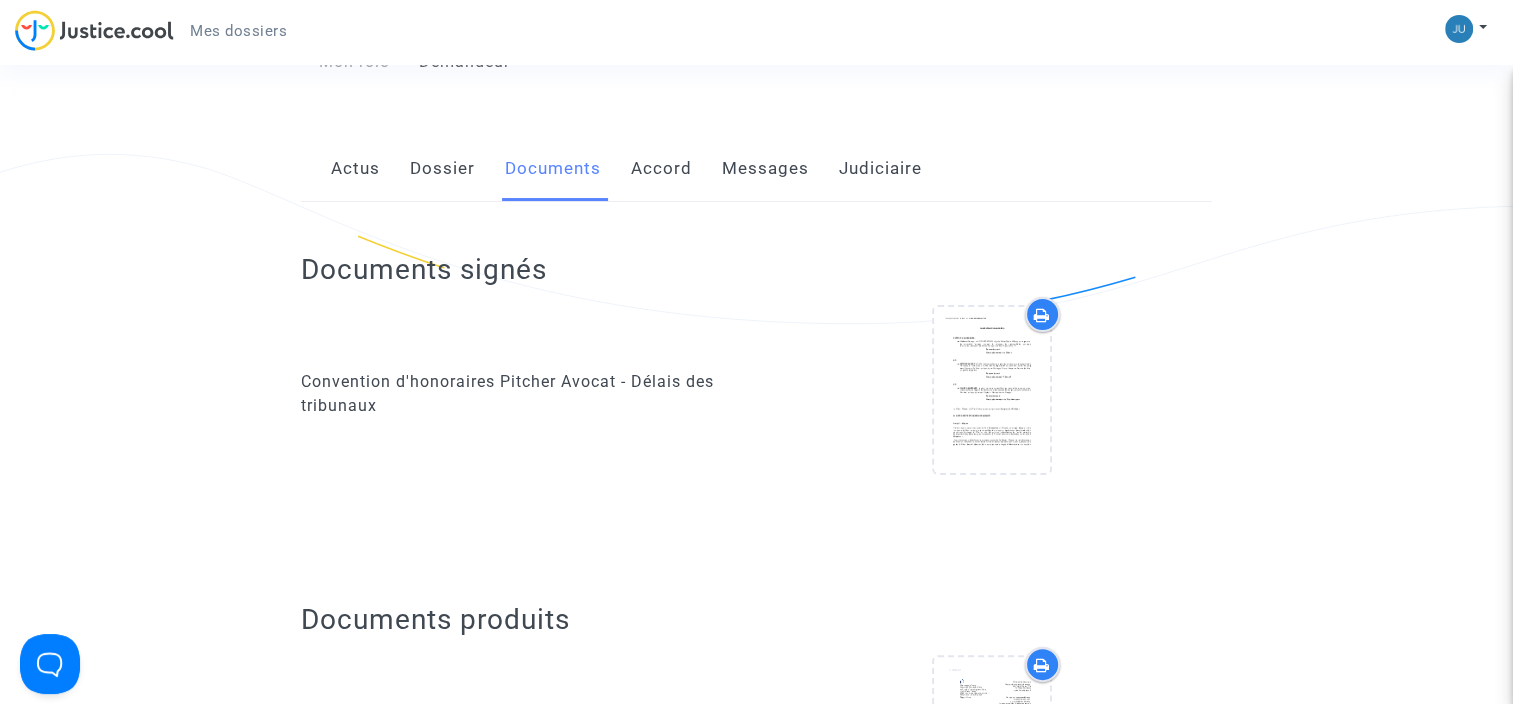 scroll, scrollTop: 0, scrollLeft: 0, axis: both 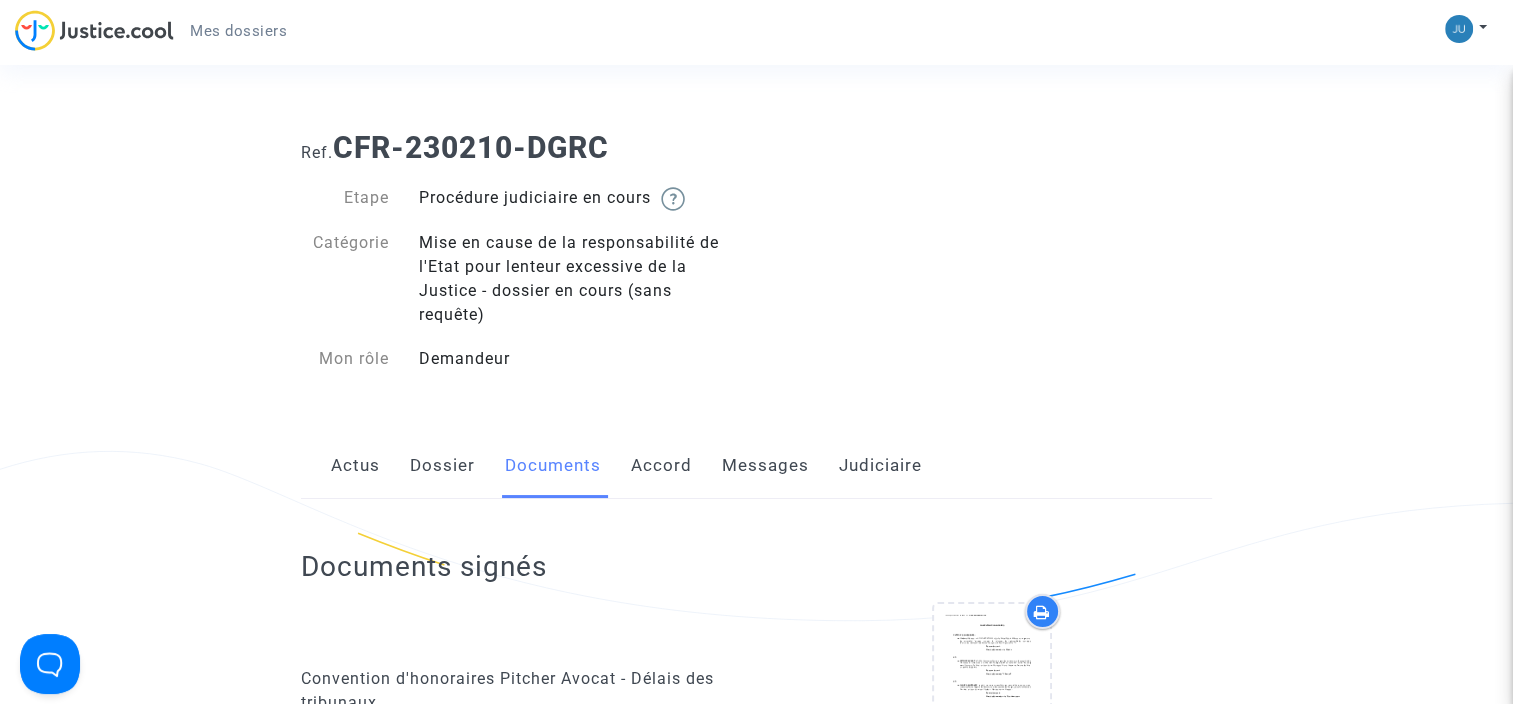 click on "Accord" 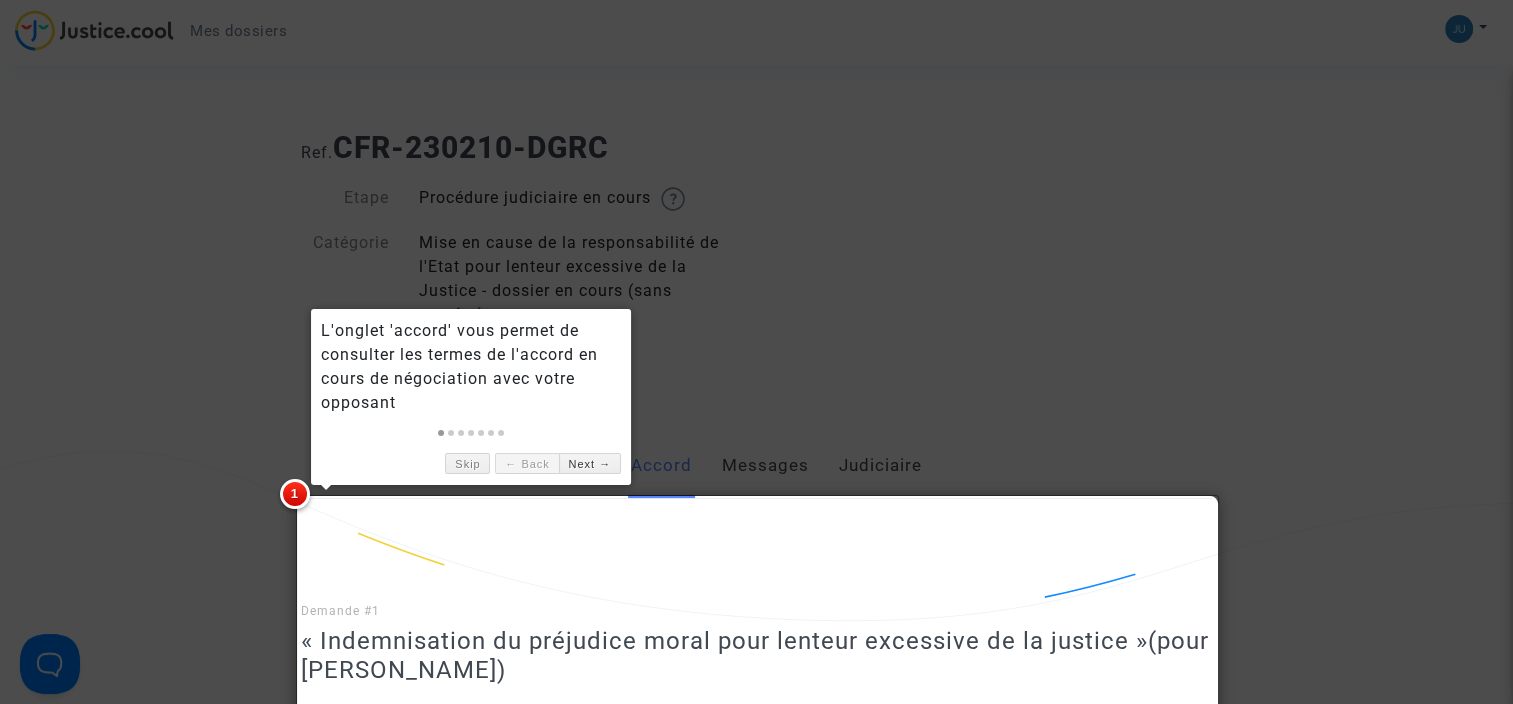 scroll, scrollTop: 76, scrollLeft: 0, axis: vertical 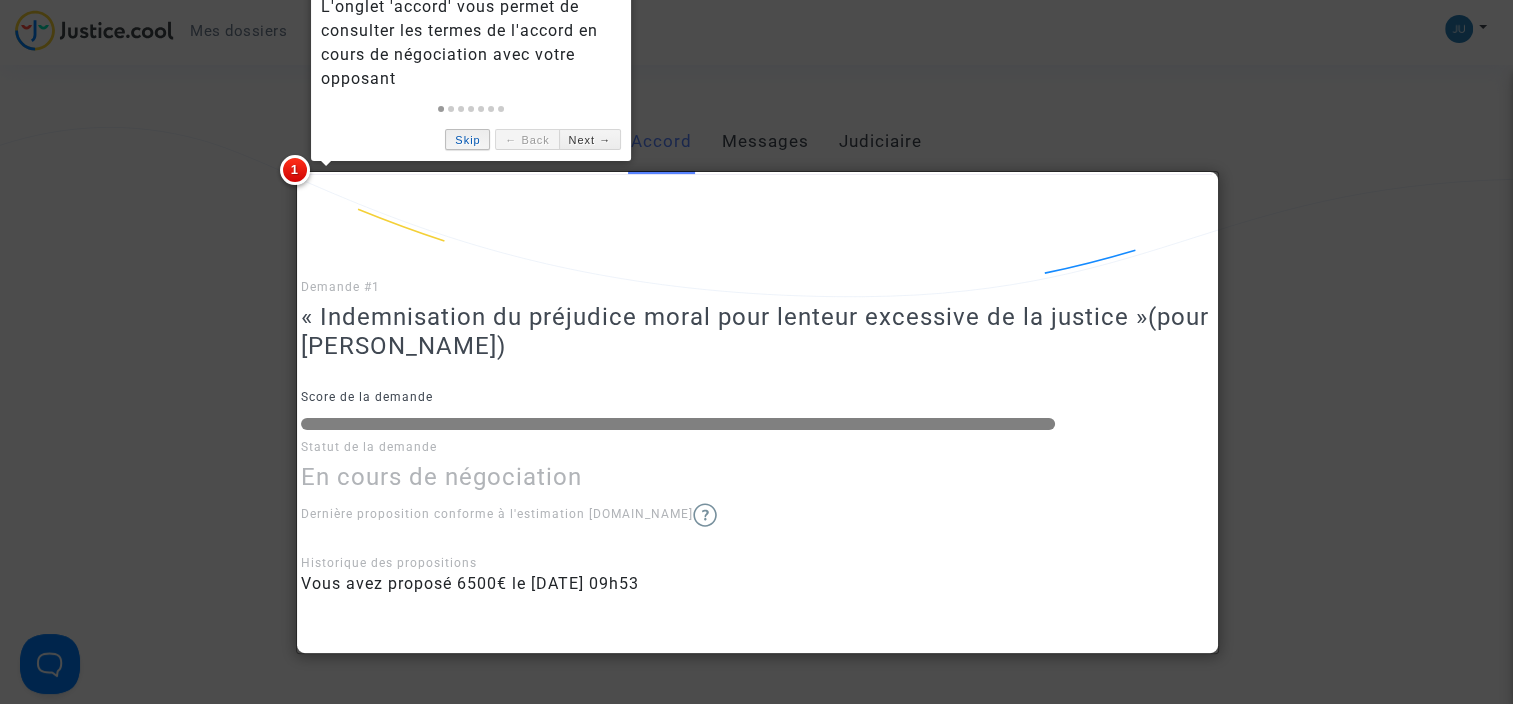 click on "Skip" at bounding box center [467, 139] 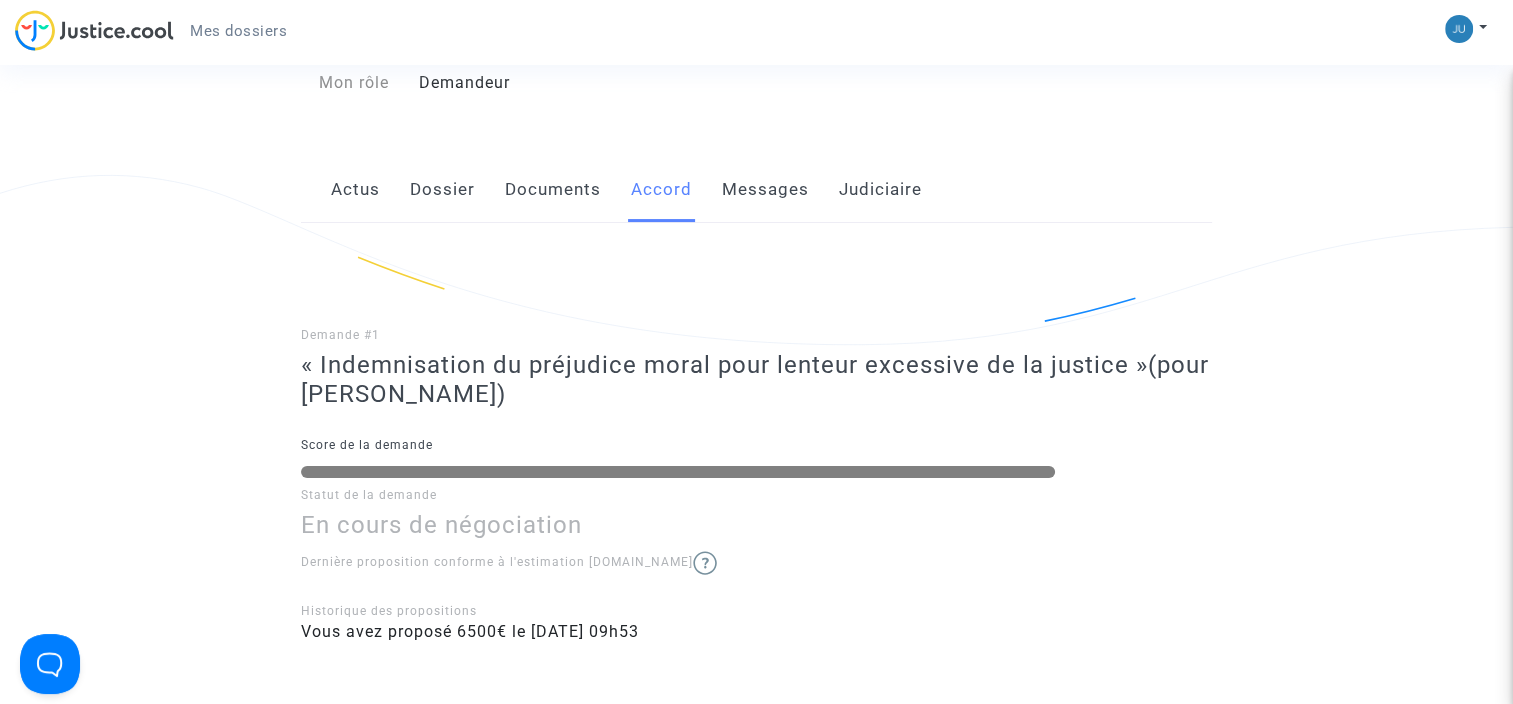 scroll, scrollTop: 331, scrollLeft: 0, axis: vertical 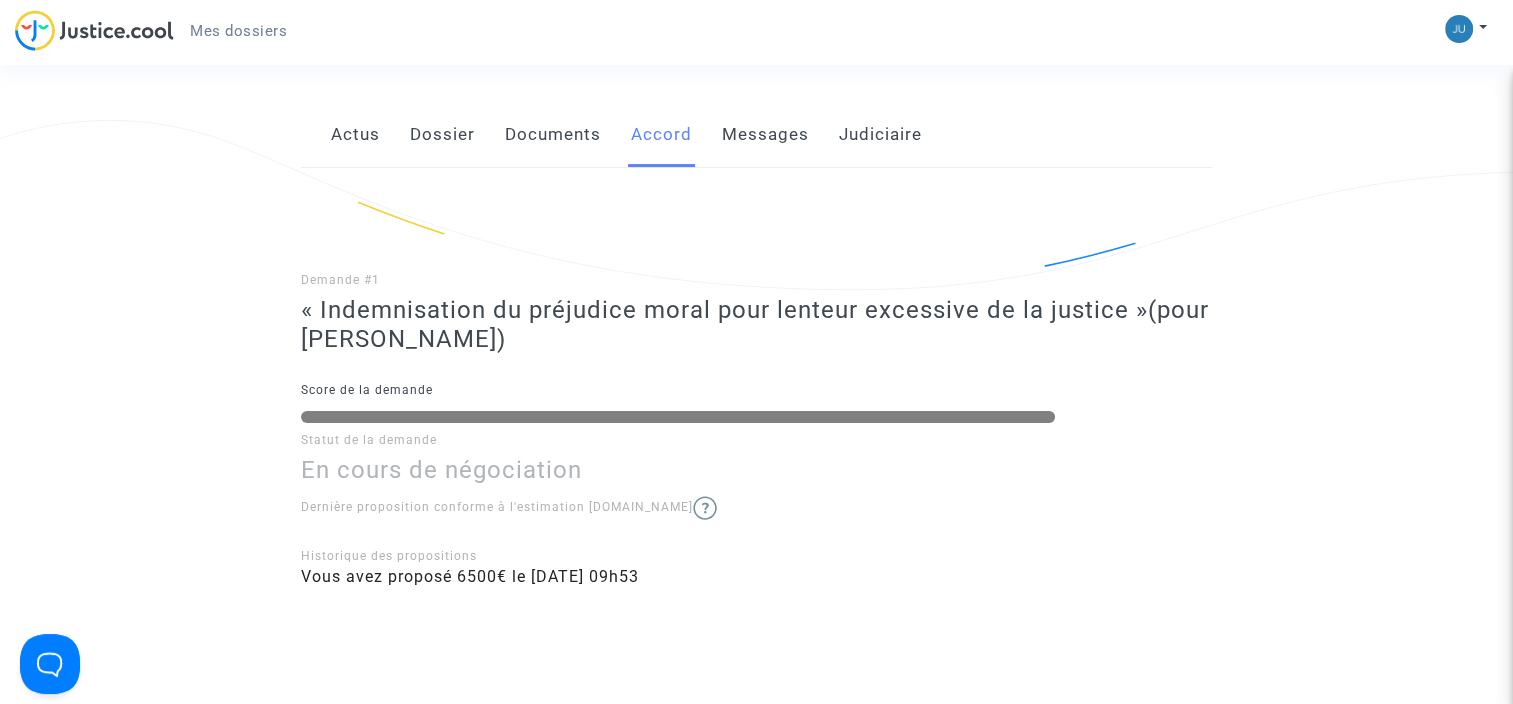 click on "Messages" 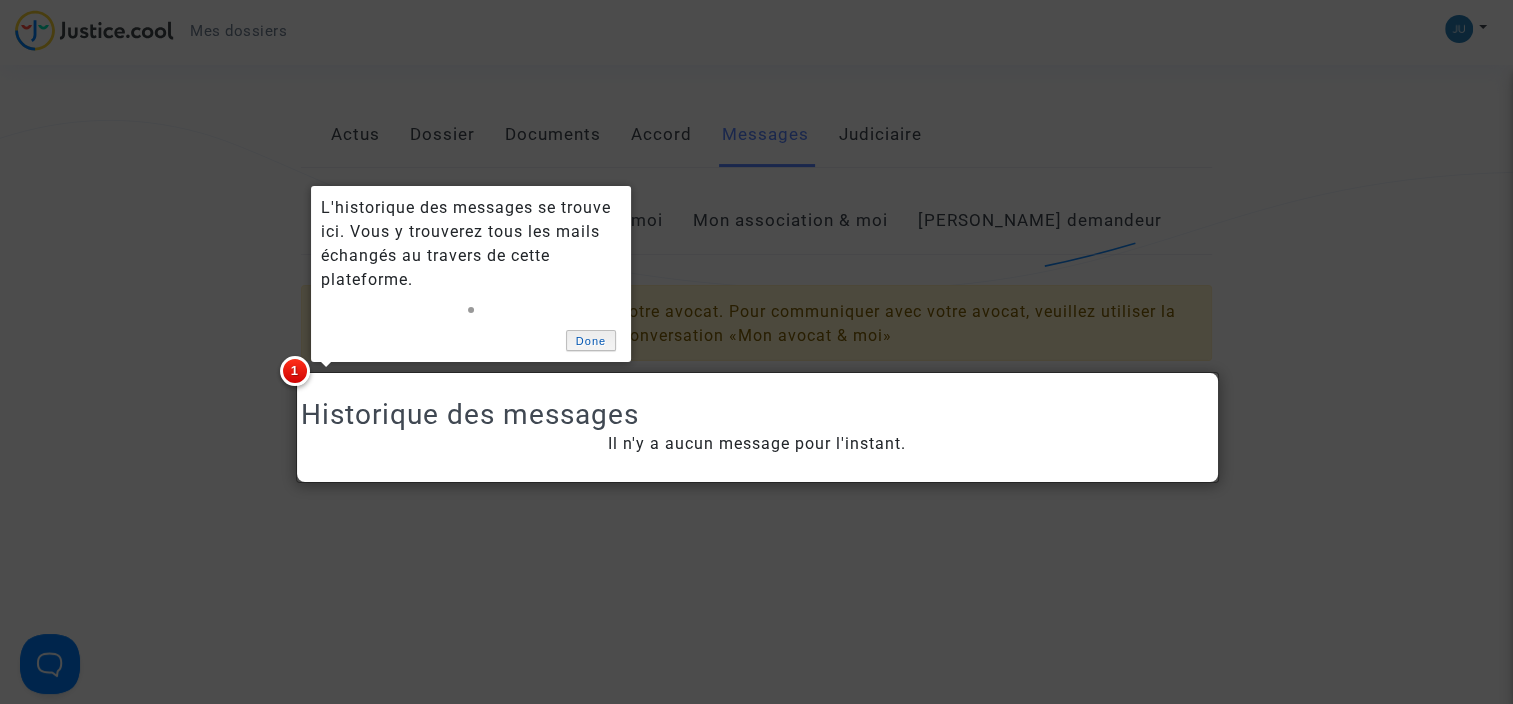 click on "Done" at bounding box center [591, 340] 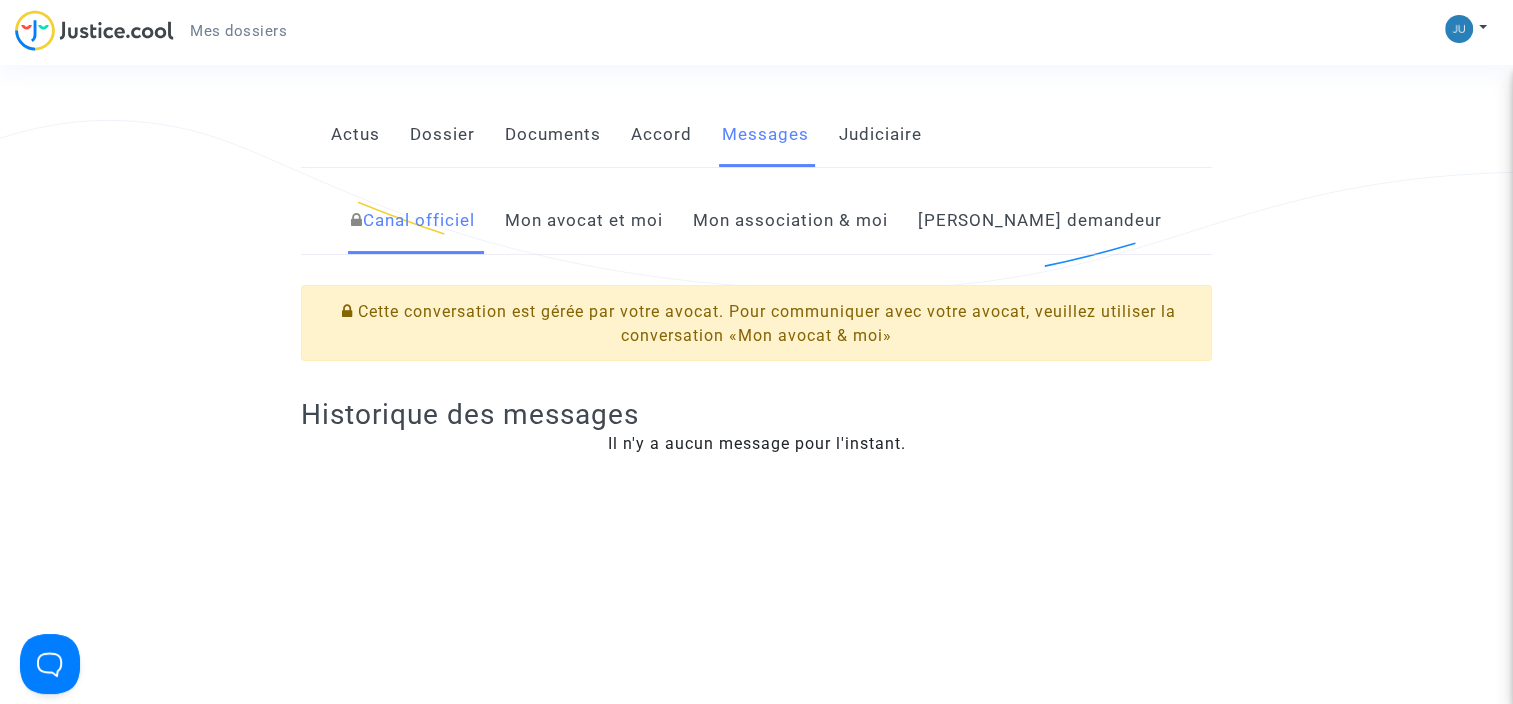 click on "Mon avocat et moi" 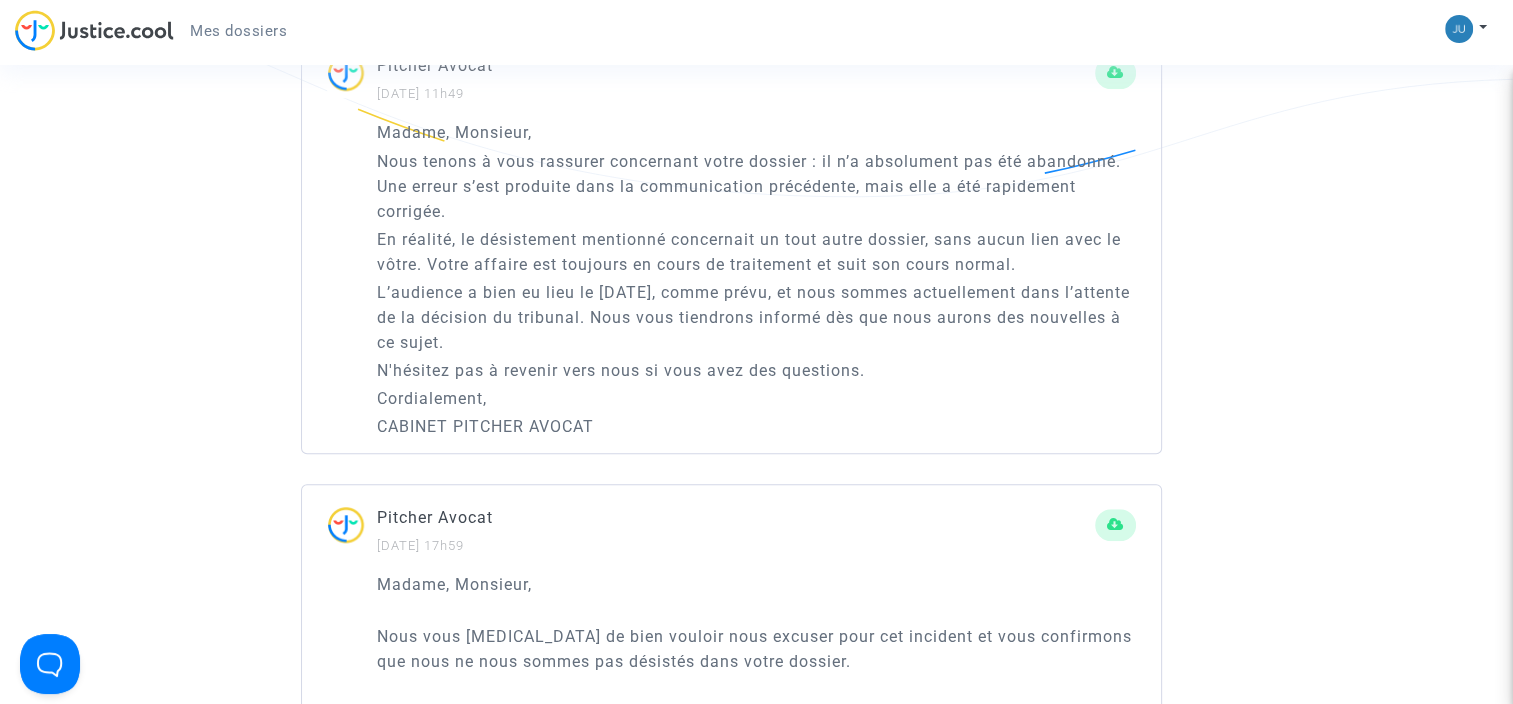 scroll, scrollTop: 1267, scrollLeft: 0, axis: vertical 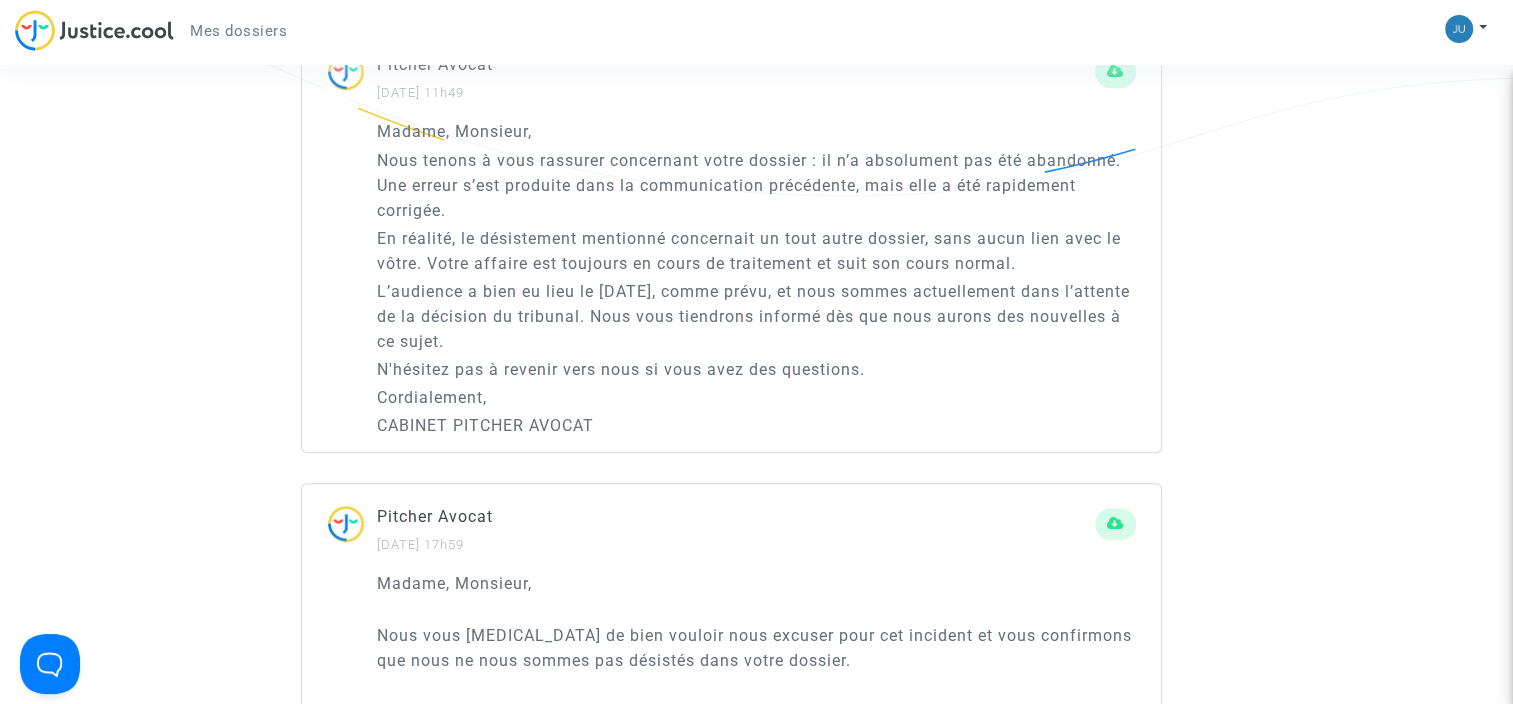 click on "Nous tenons à vous rassurer concernant votre dossier : il n’a absolument pas été abandonné. Une erreur s’est produite dans la communication précédente, mais elle a été rapidement corrigée." 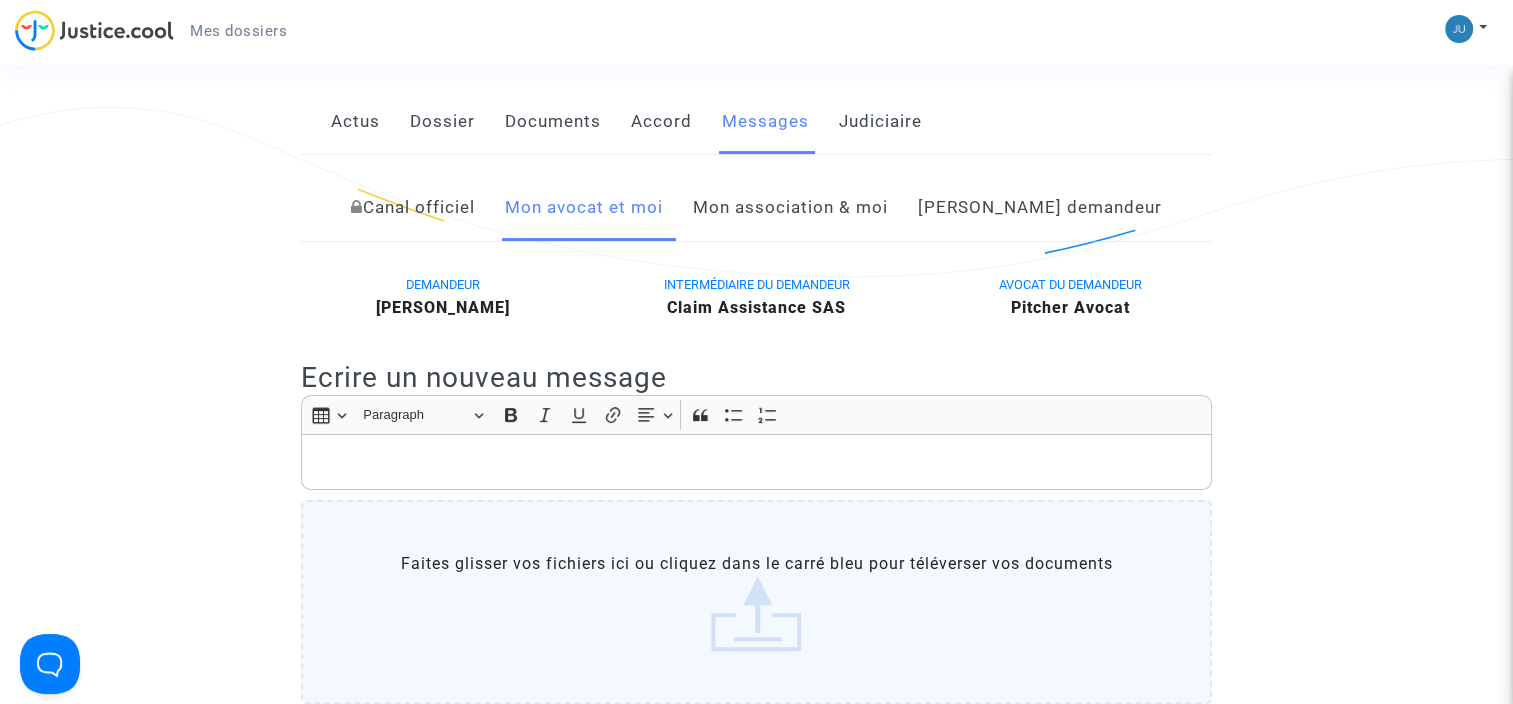 scroll, scrollTop: 274, scrollLeft: 0, axis: vertical 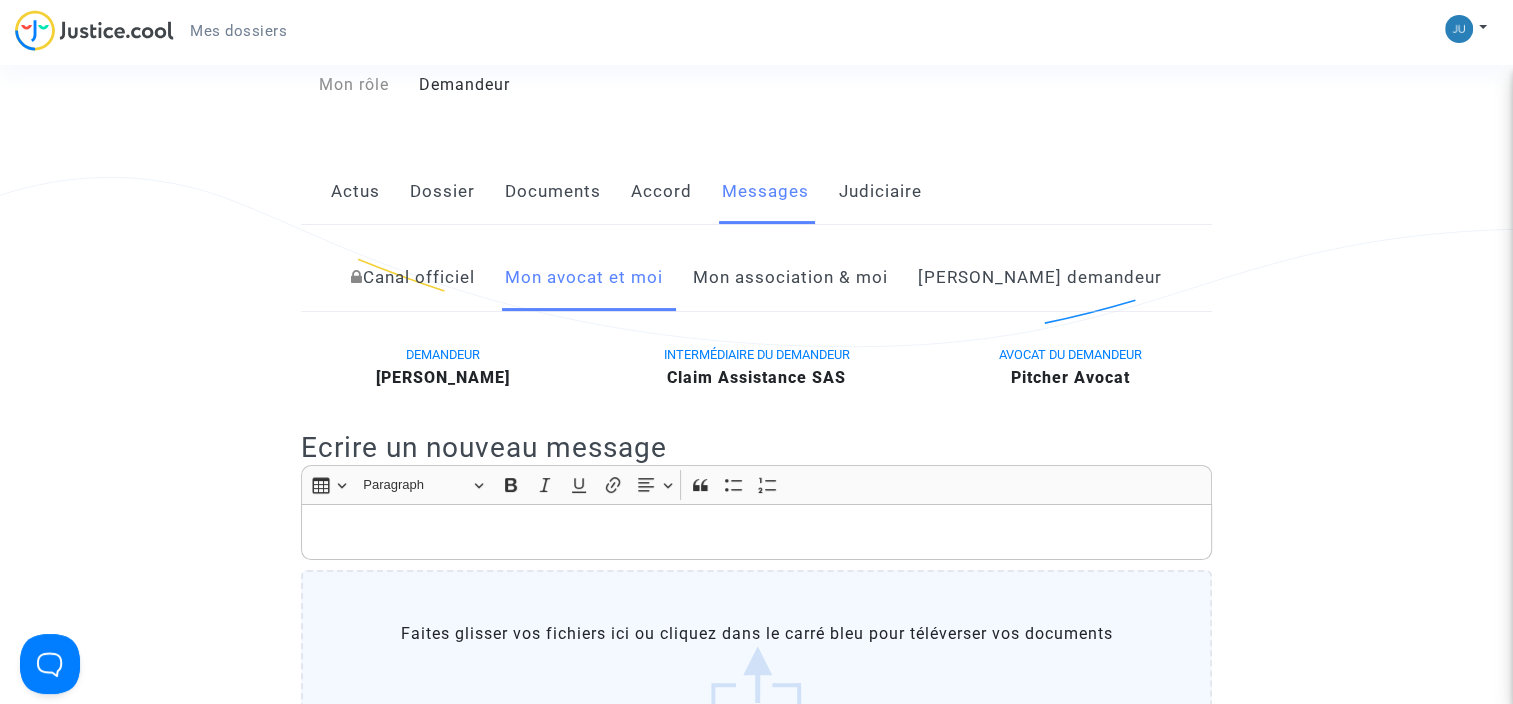 click on "Mon association & moi" 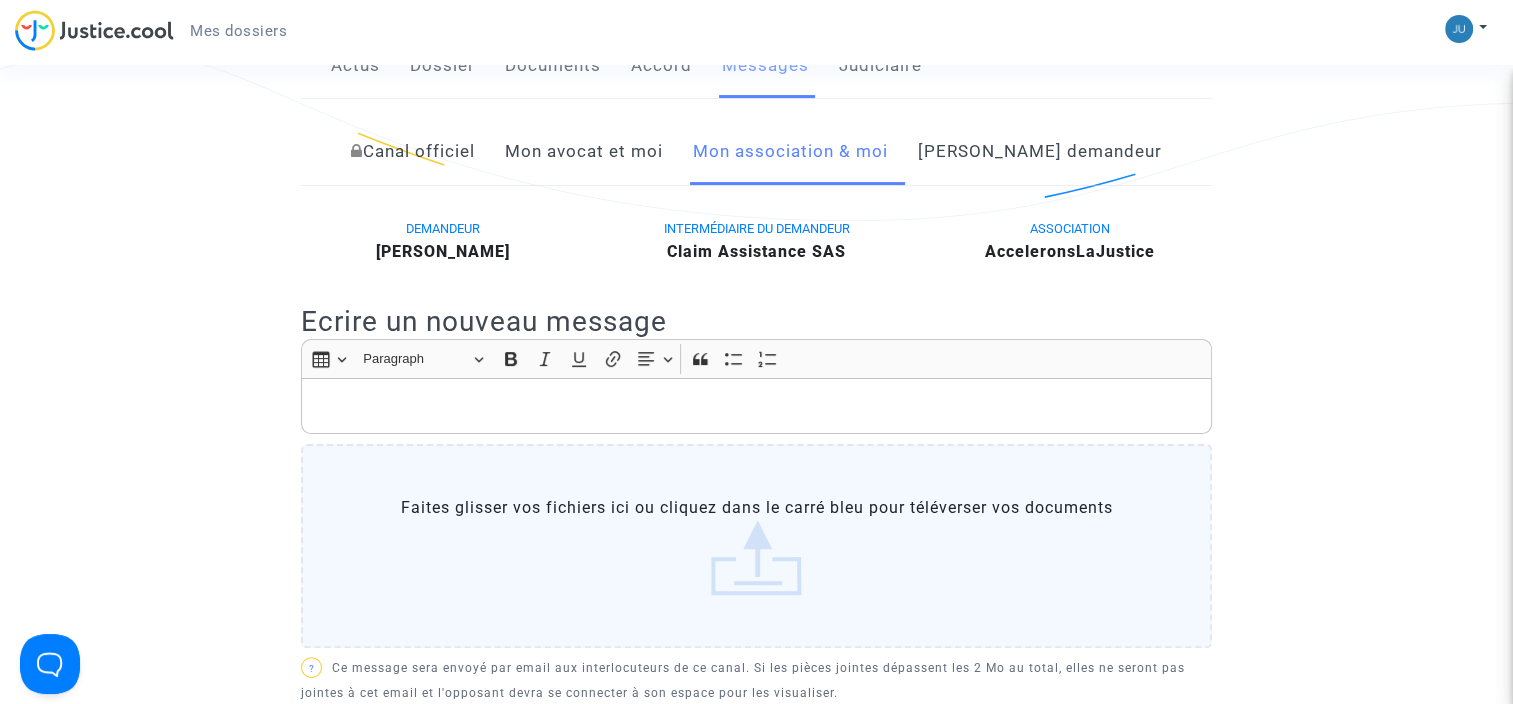 scroll, scrollTop: 380, scrollLeft: 0, axis: vertical 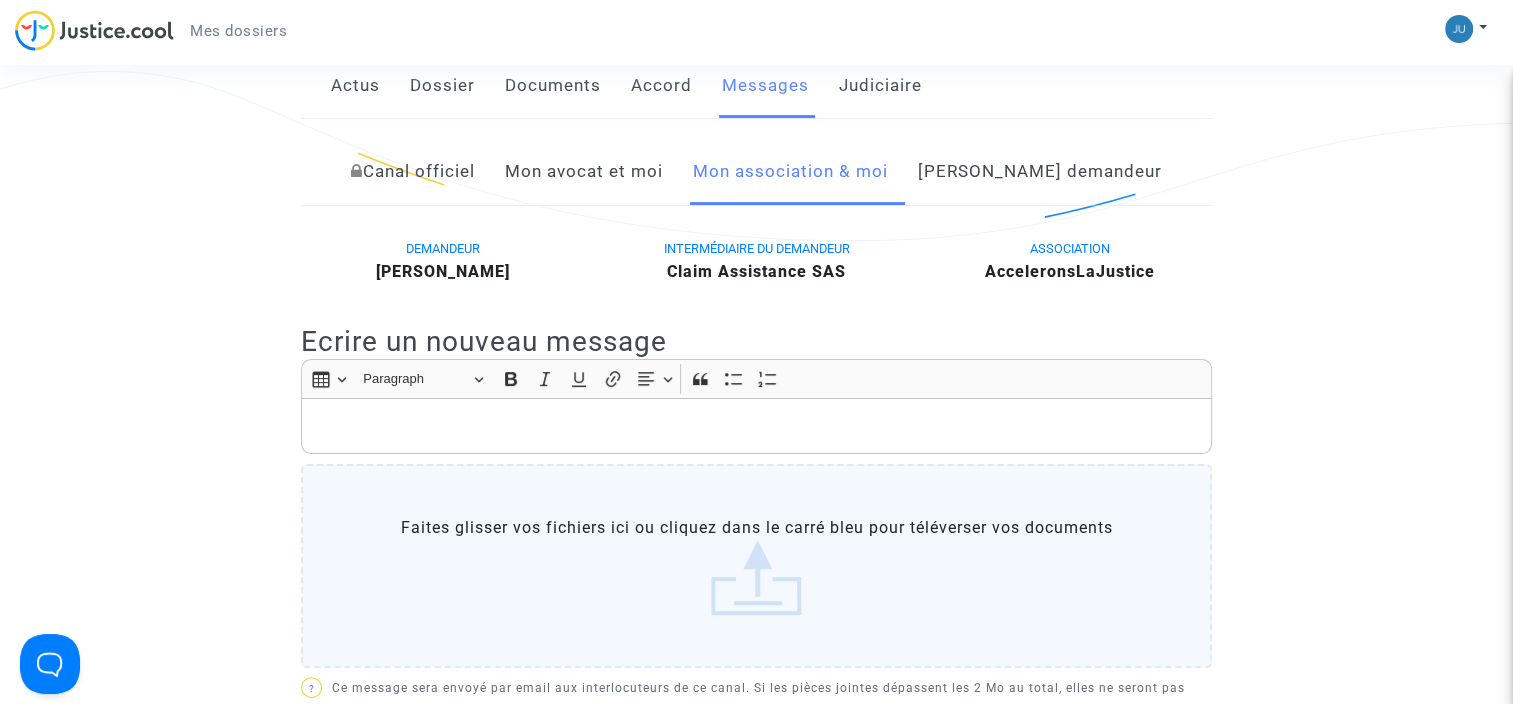 click on "Côté demandeur" 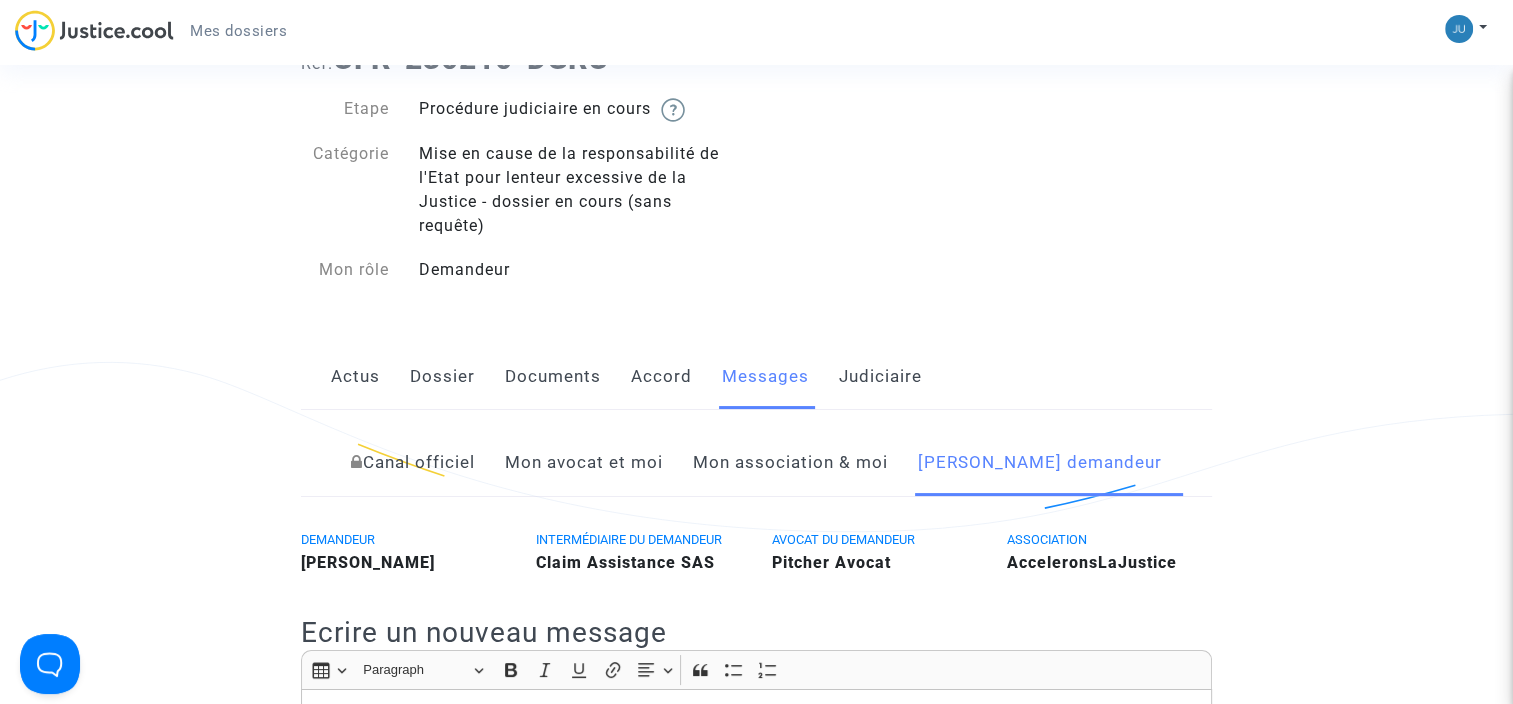 scroll, scrollTop: 0, scrollLeft: 0, axis: both 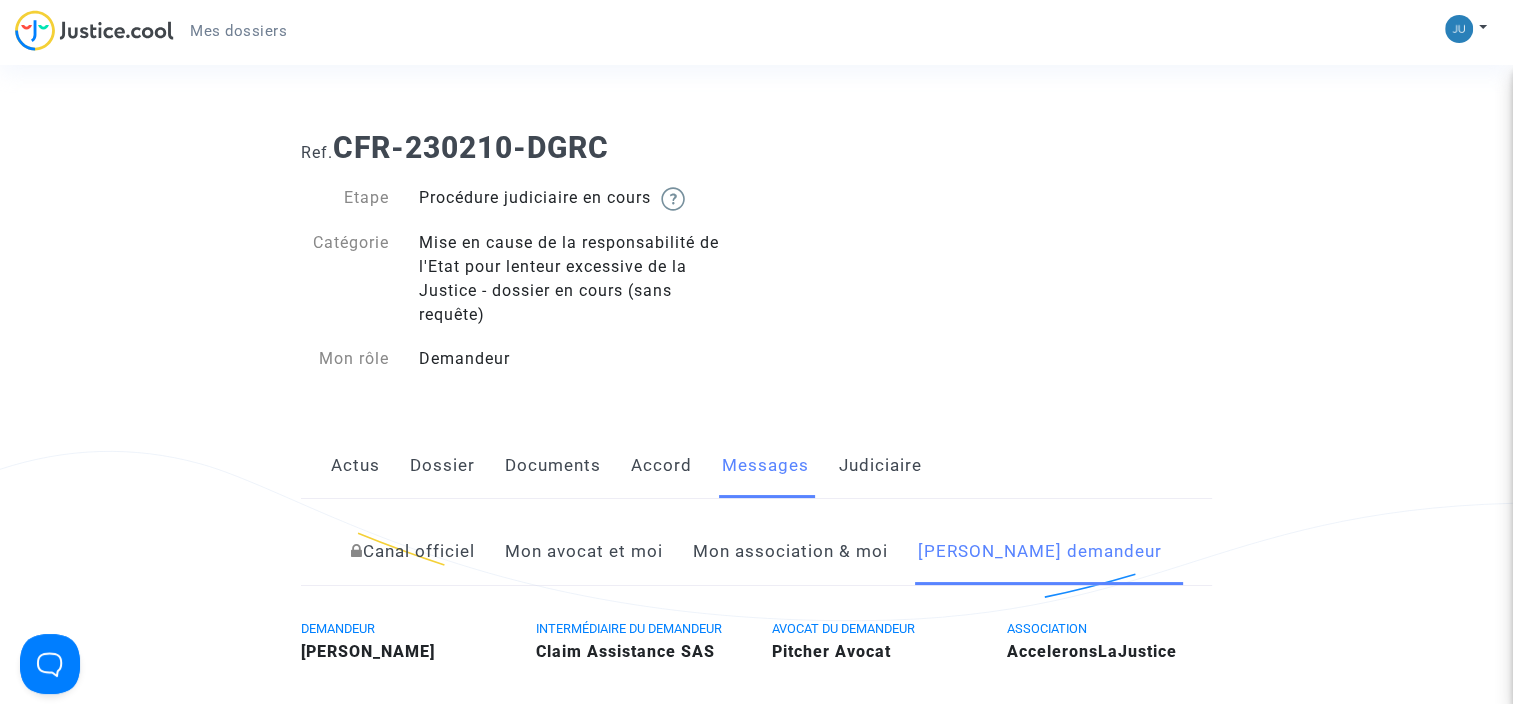 click on "Judiciaire" 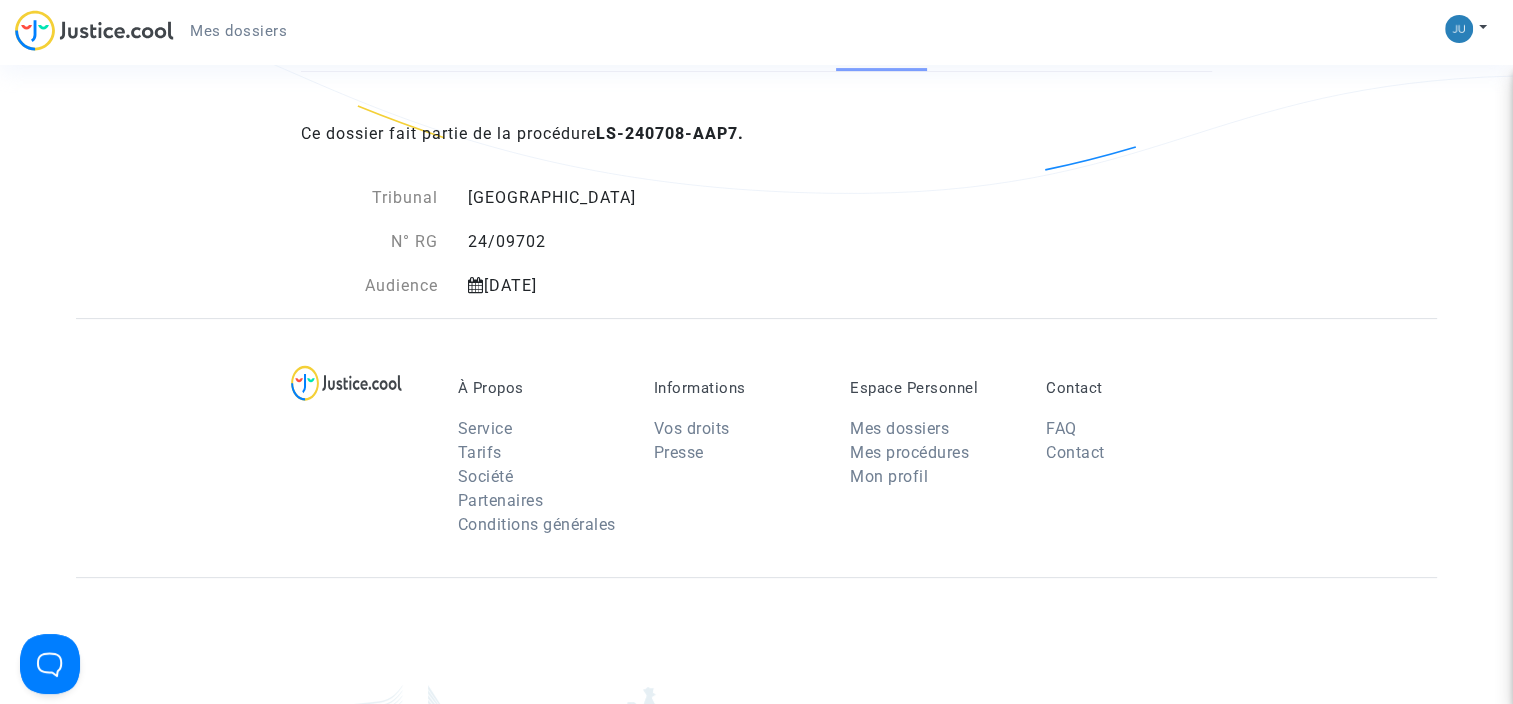 scroll, scrollTop: 352, scrollLeft: 0, axis: vertical 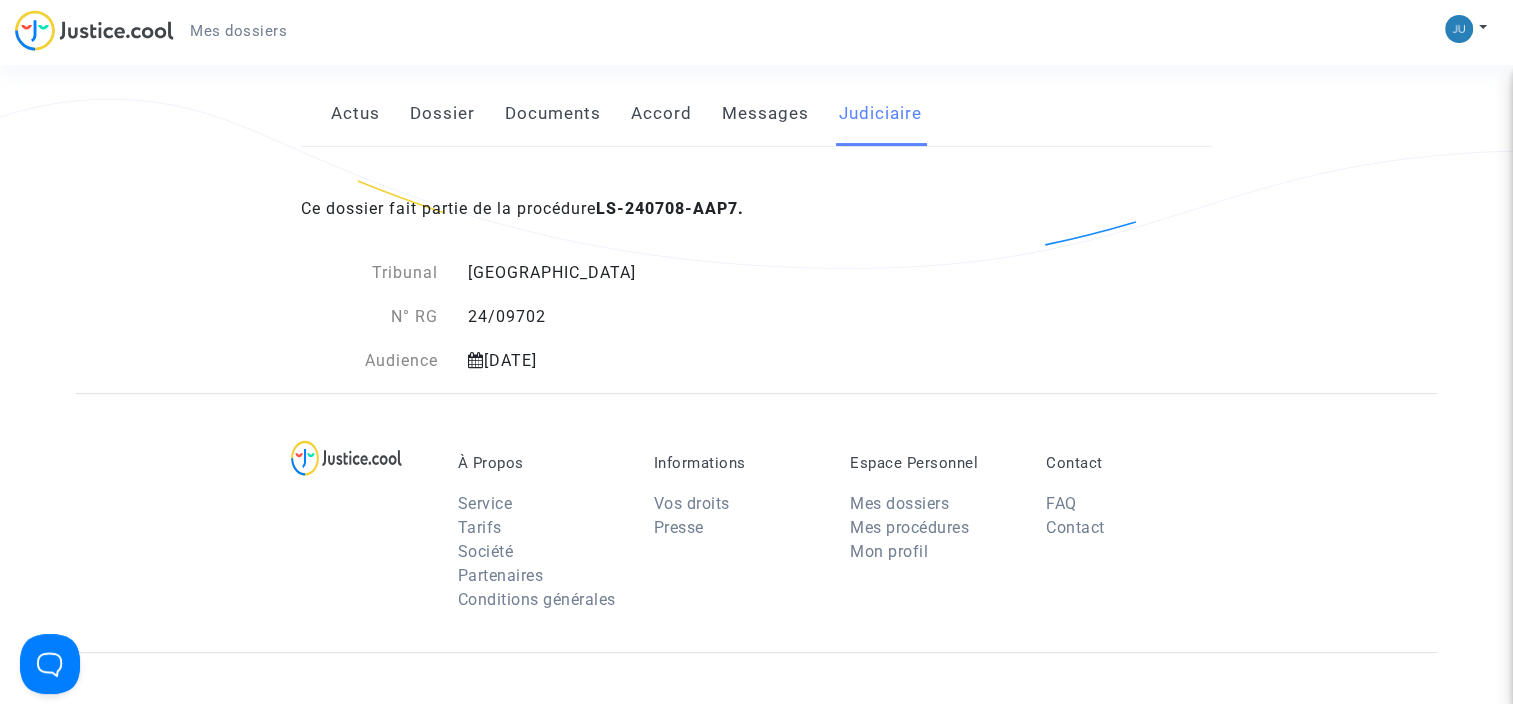 click on "3 novembre 2025" 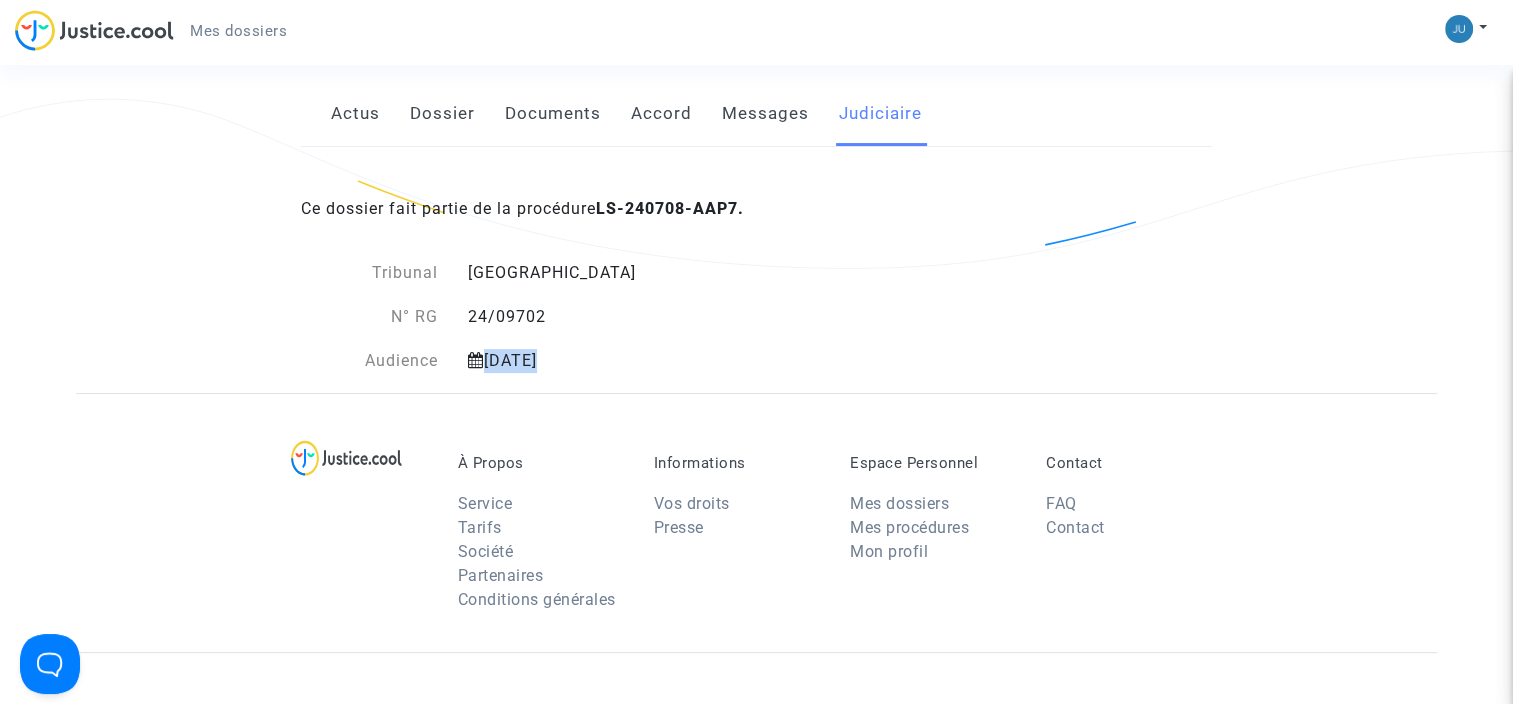 click on "3 novembre 2025" 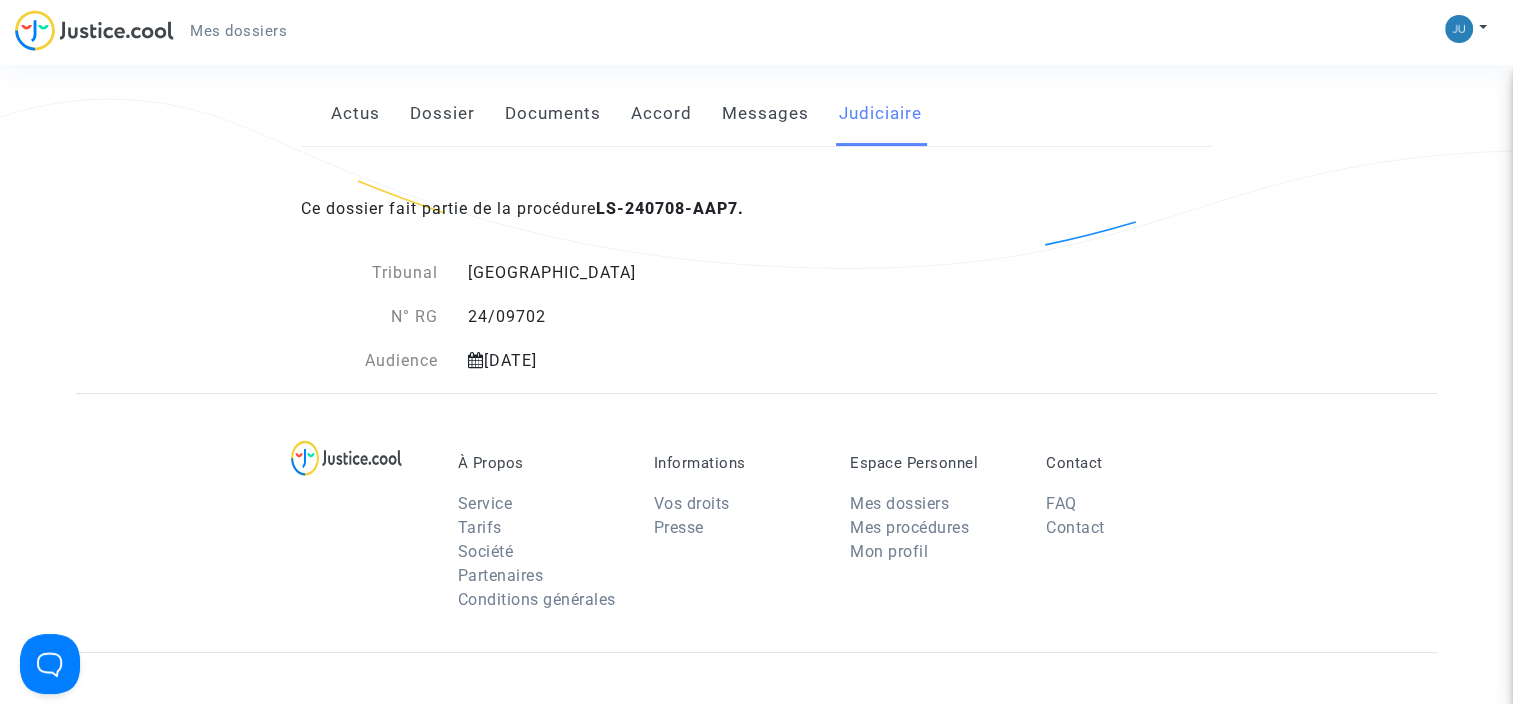 click 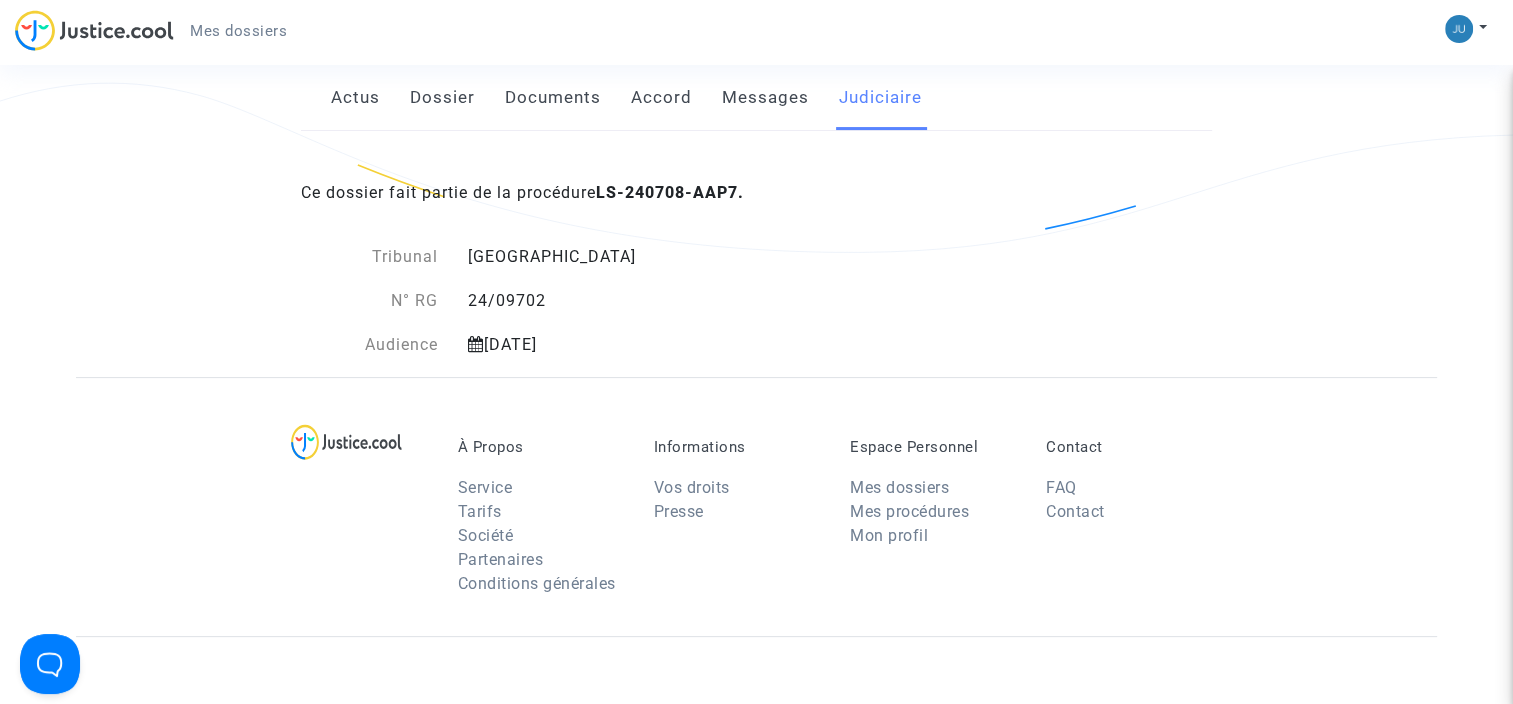 scroll, scrollTop: 368, scrollLeft: 0, axis: vertical 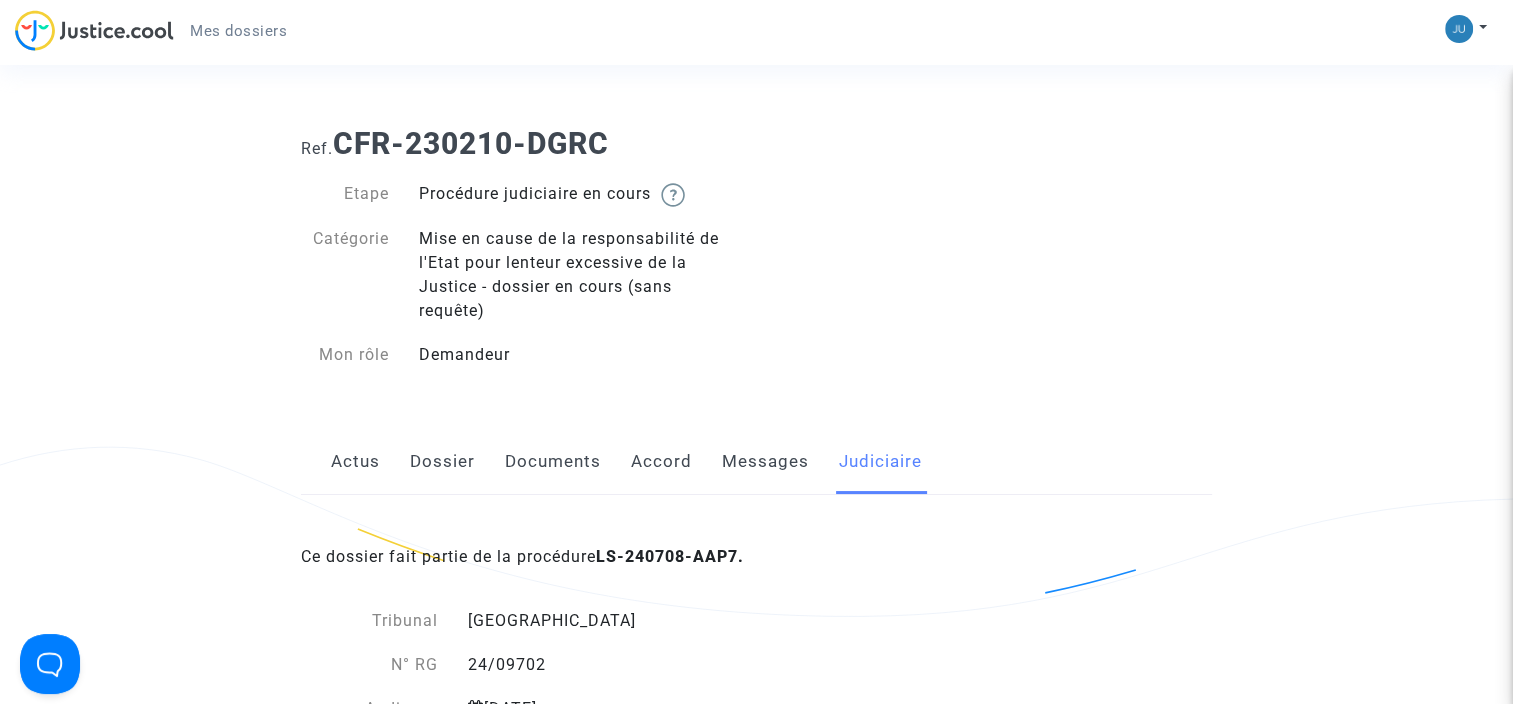 click on "Actus" 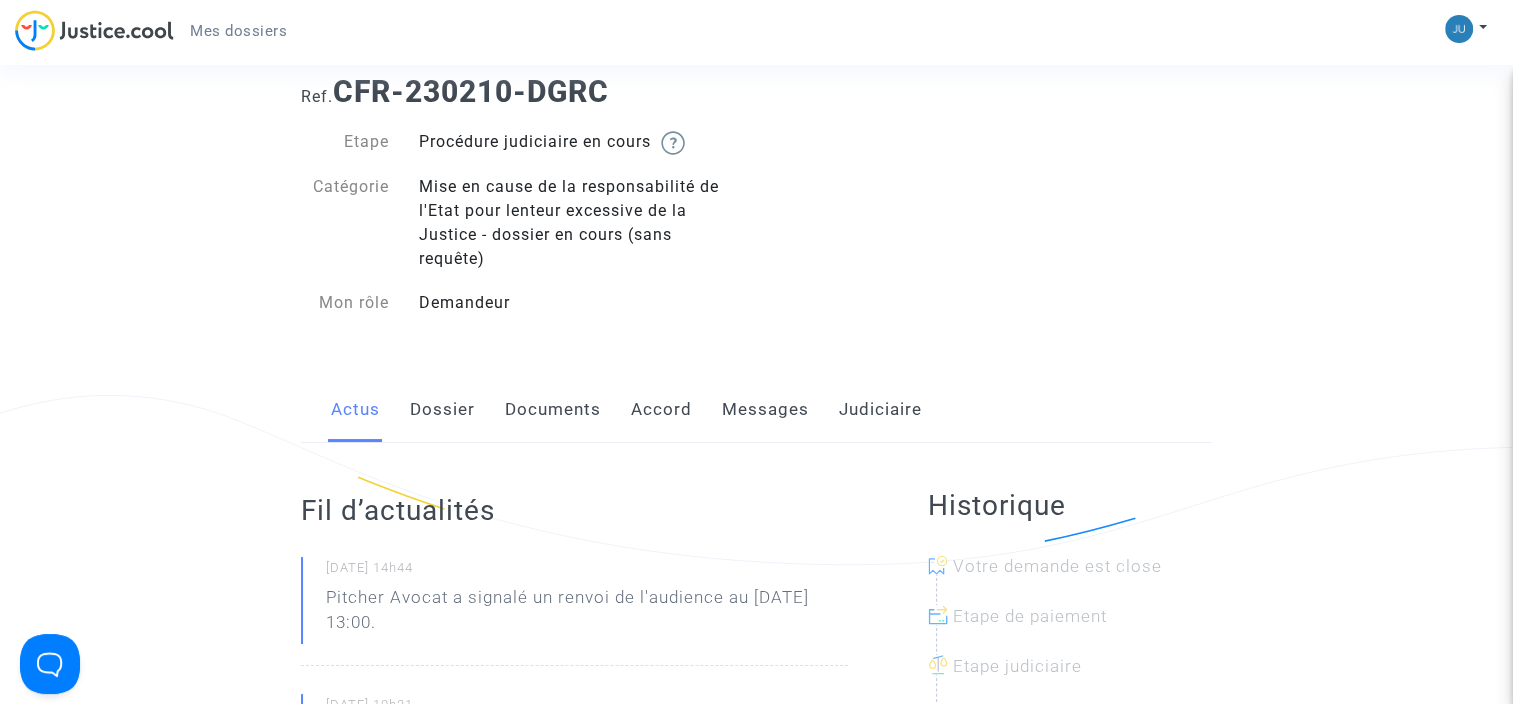 scroll, scrollTop: 0, scrollLeft: 0, axis: both 